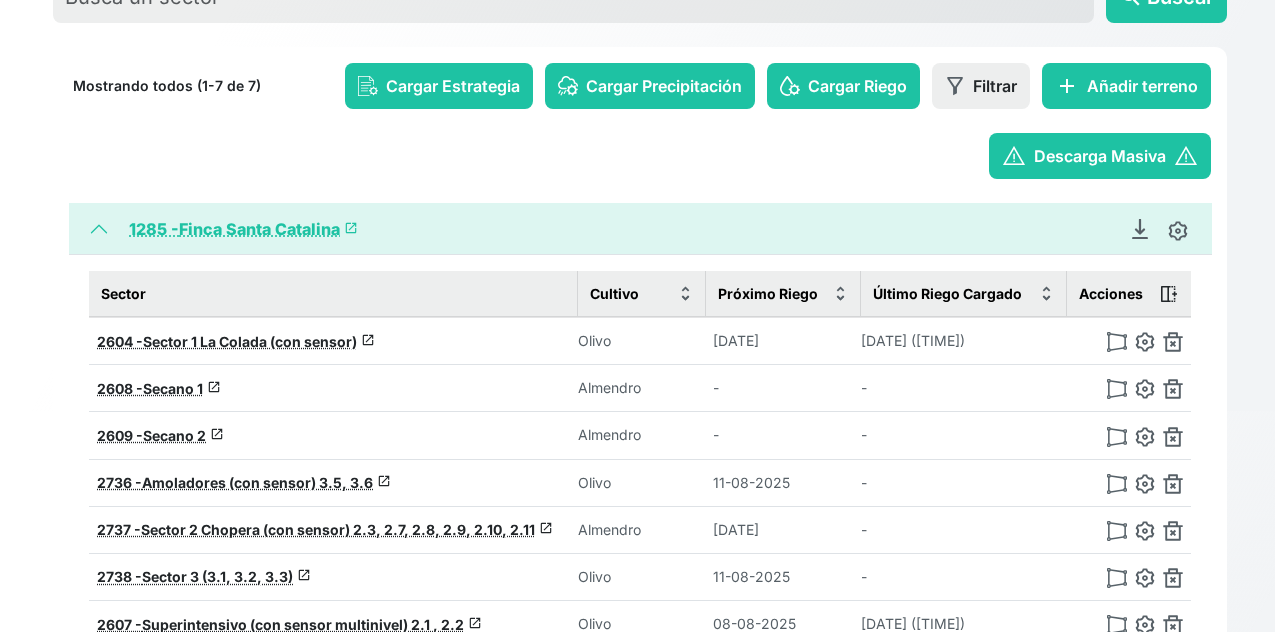 scroll, scrollTop: 100, scrollLeft: 0, axis: vertical 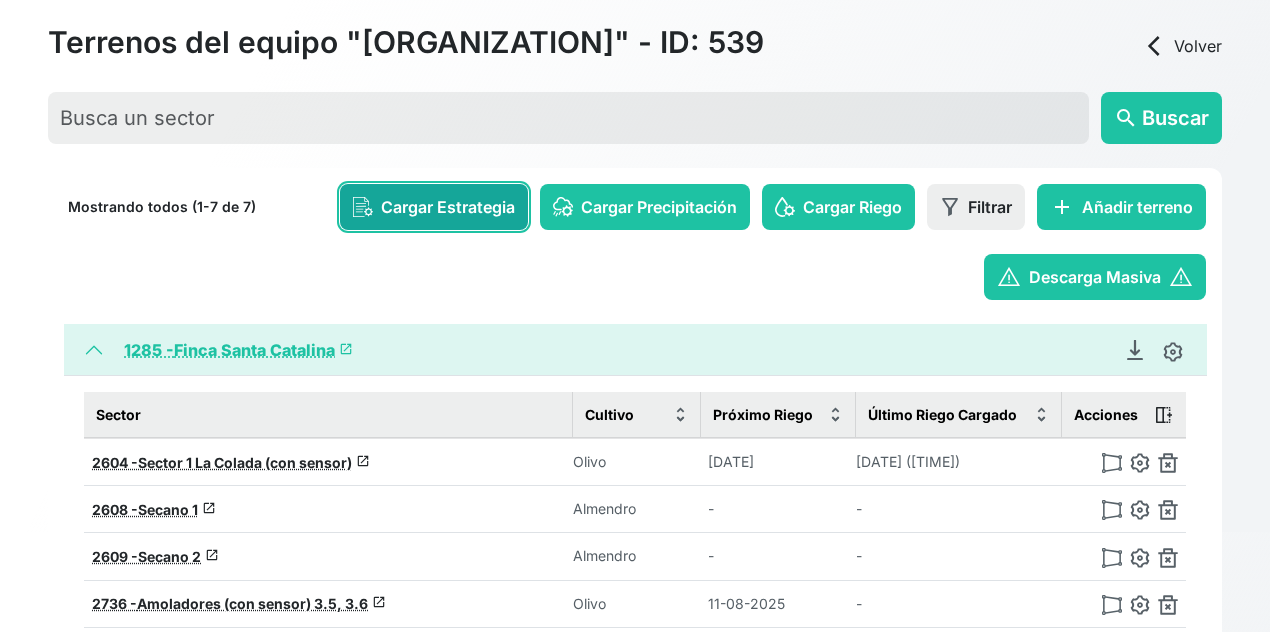 click on "Cargar Estrategia" 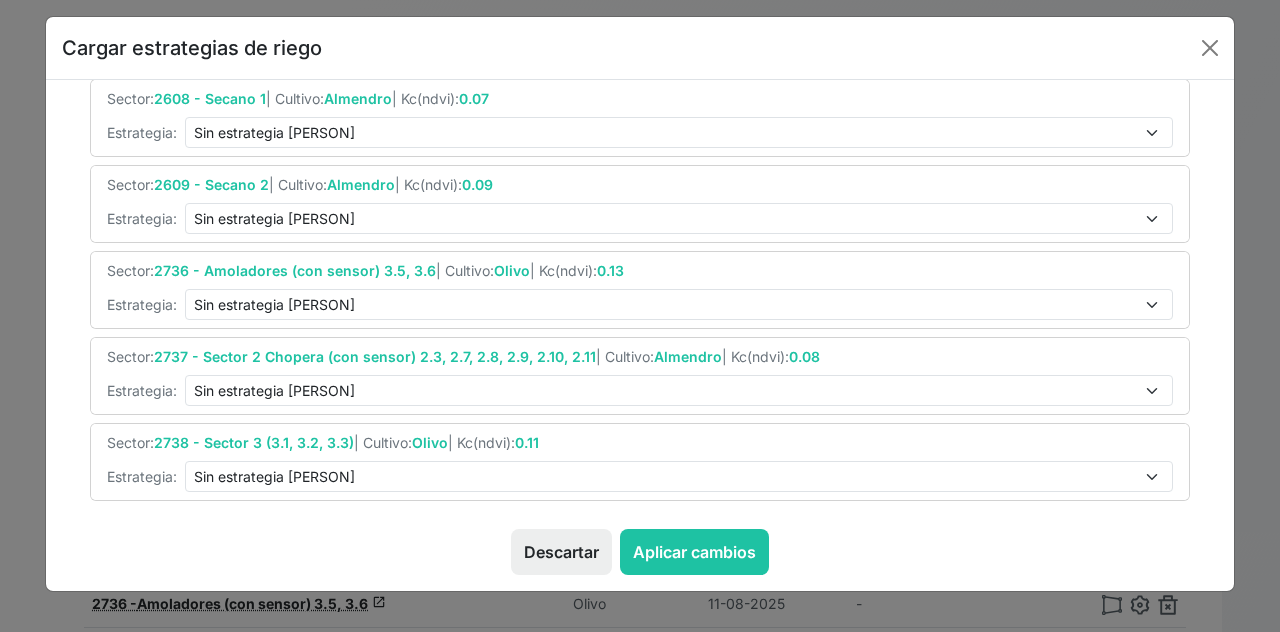 scroll, scrollTop: 0, scrollLeft: 0, axis: both 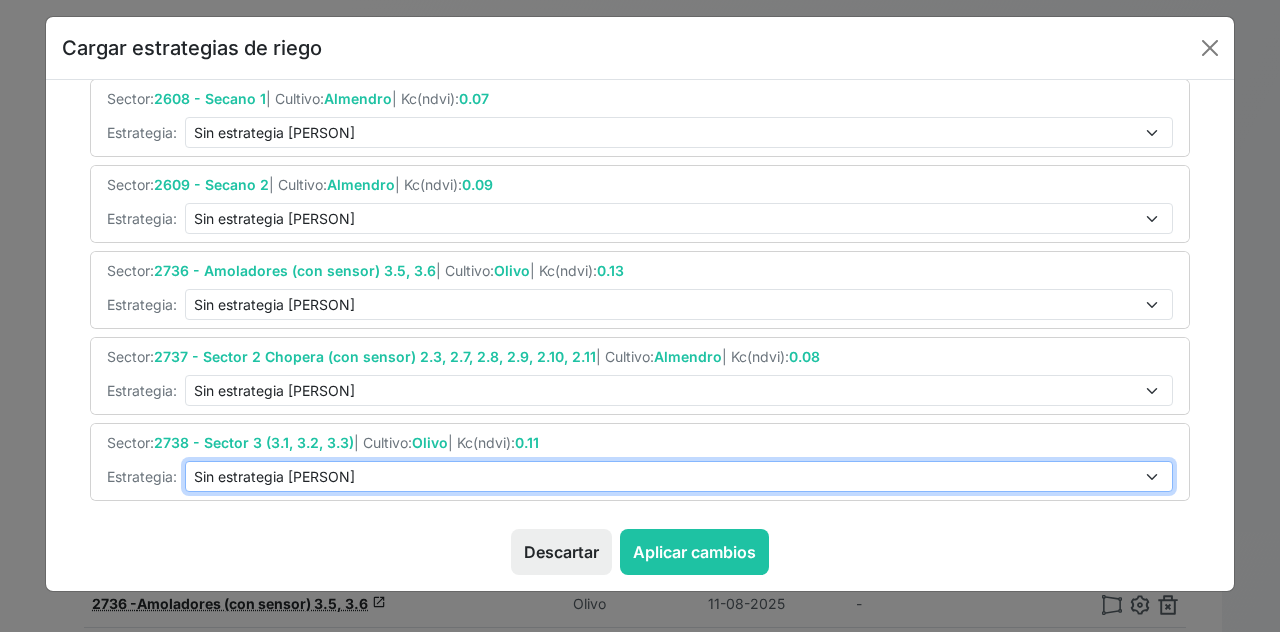 click on "Sin estrategia   [PERSON]" at bounding box center [679, 476] 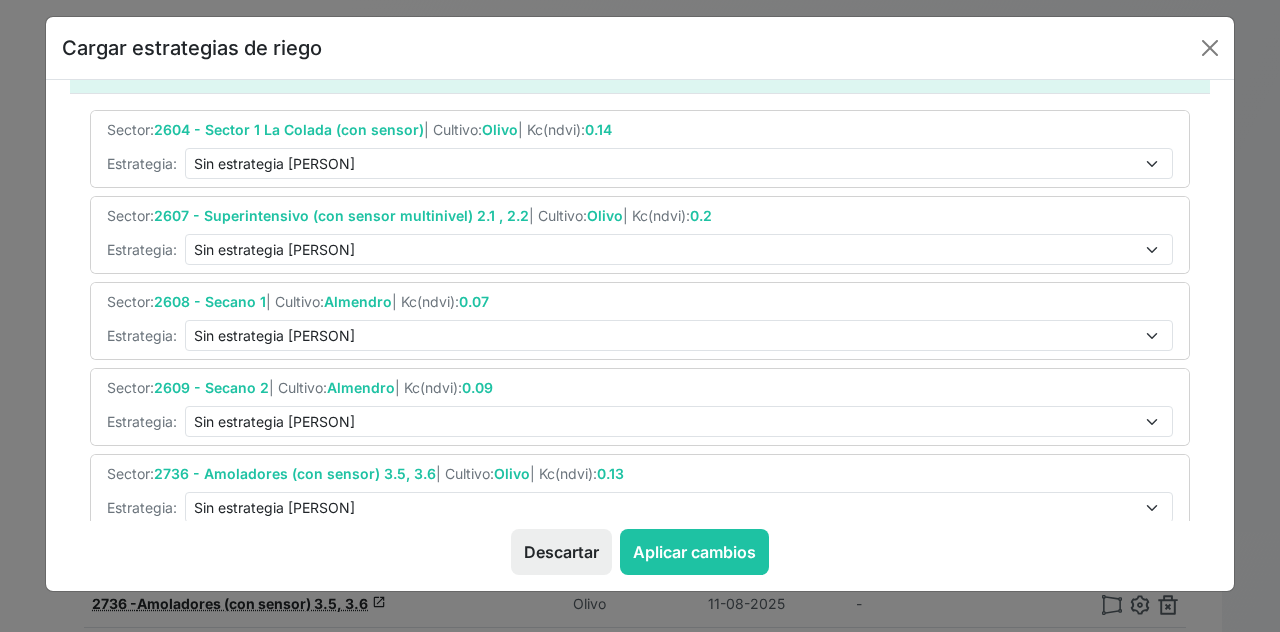scroll, scrollTop: 0, scrollLeft: 0, axis: both 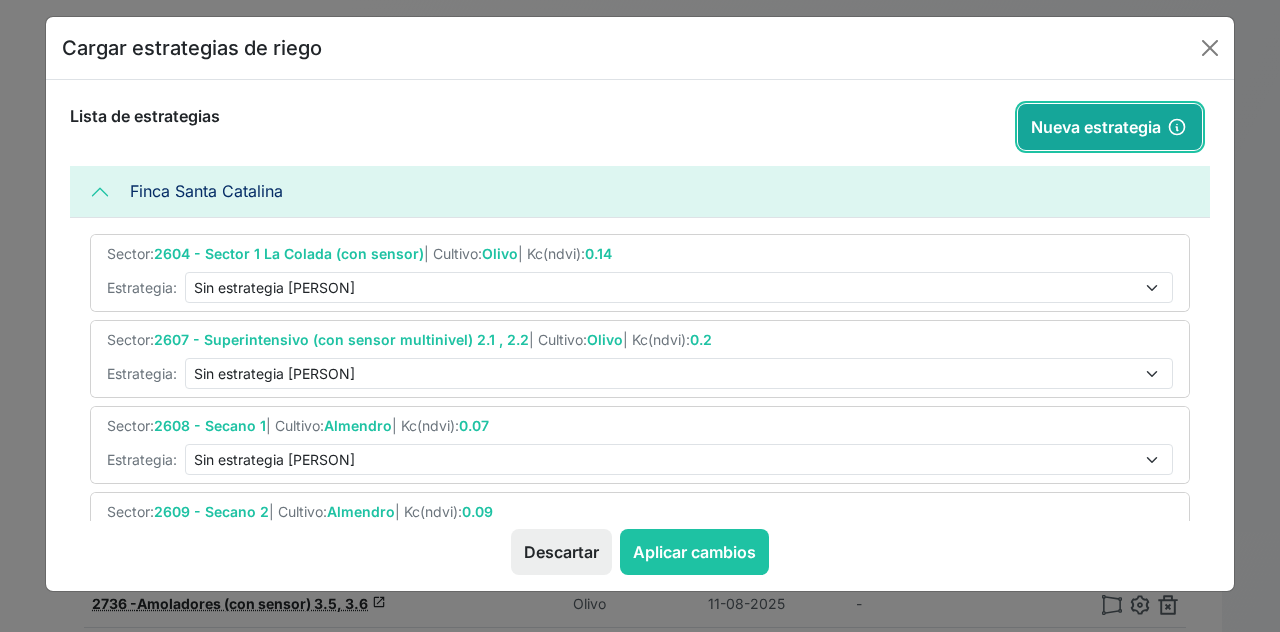 click on "Nueva estrategia" at bounding box center [1110, 127] 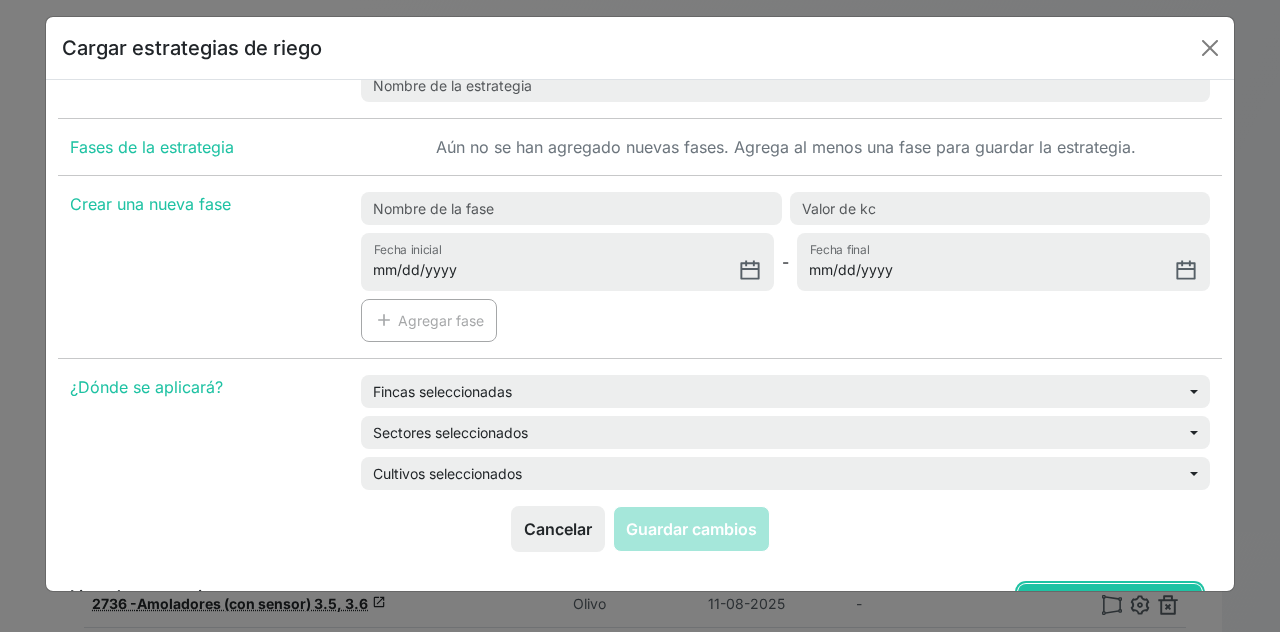 scroll, scrollTop: 200, scrollLeft: 0, axis: vertical 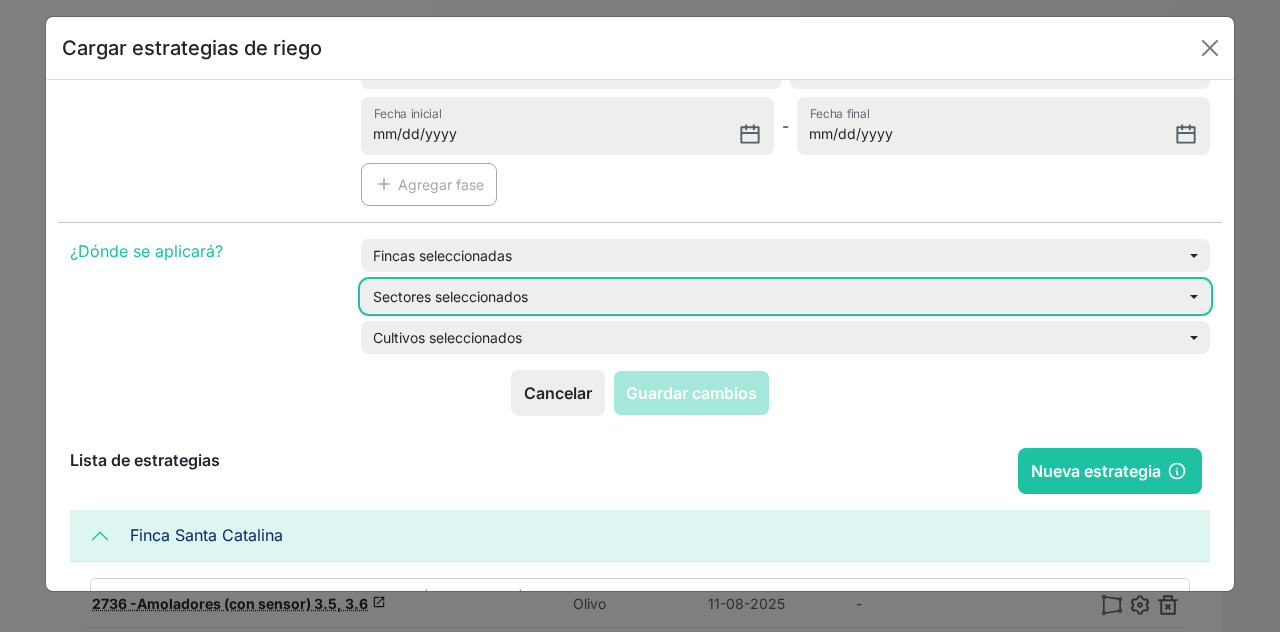 click on "Sectores seleccionados" at bounding box center (785, 296) 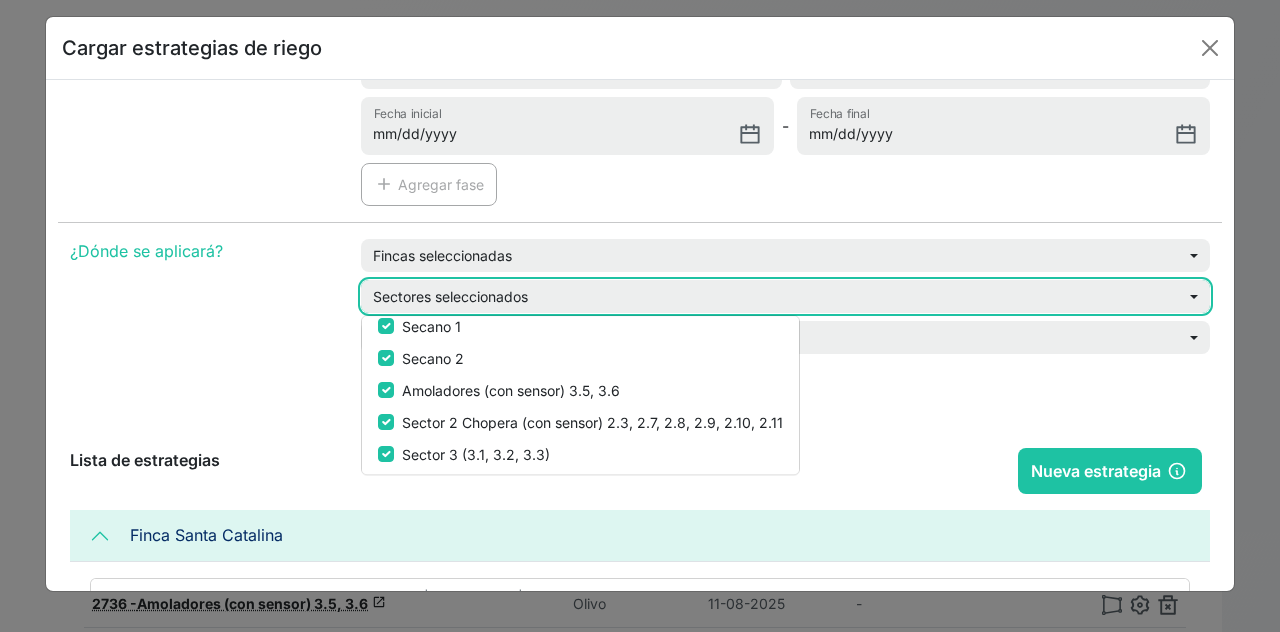 scroll, scrollTop: 113, scrollLeft: 0, axis: vertical 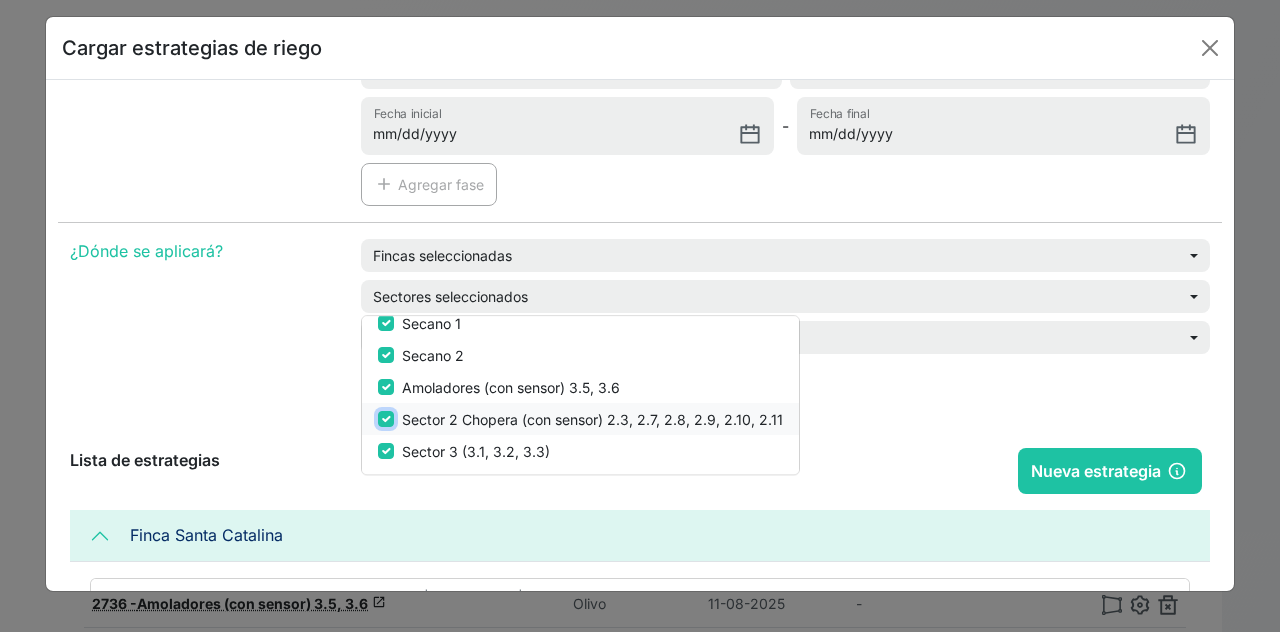 click at bounding box center [386, 419] 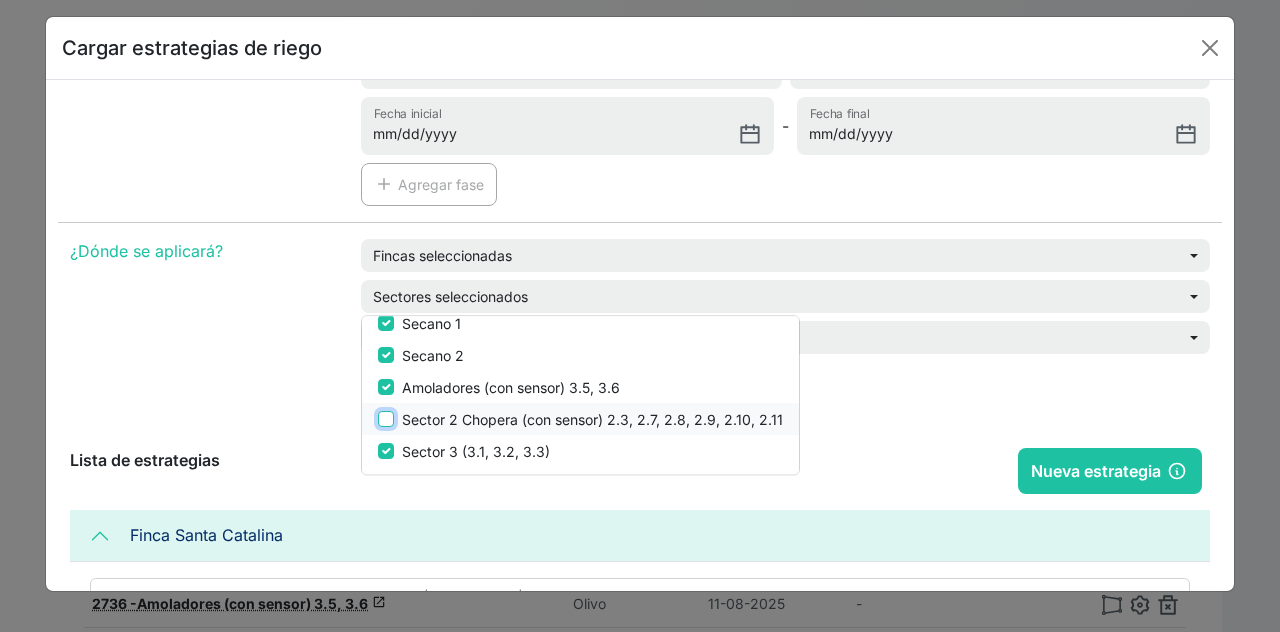 checkbox on "false" 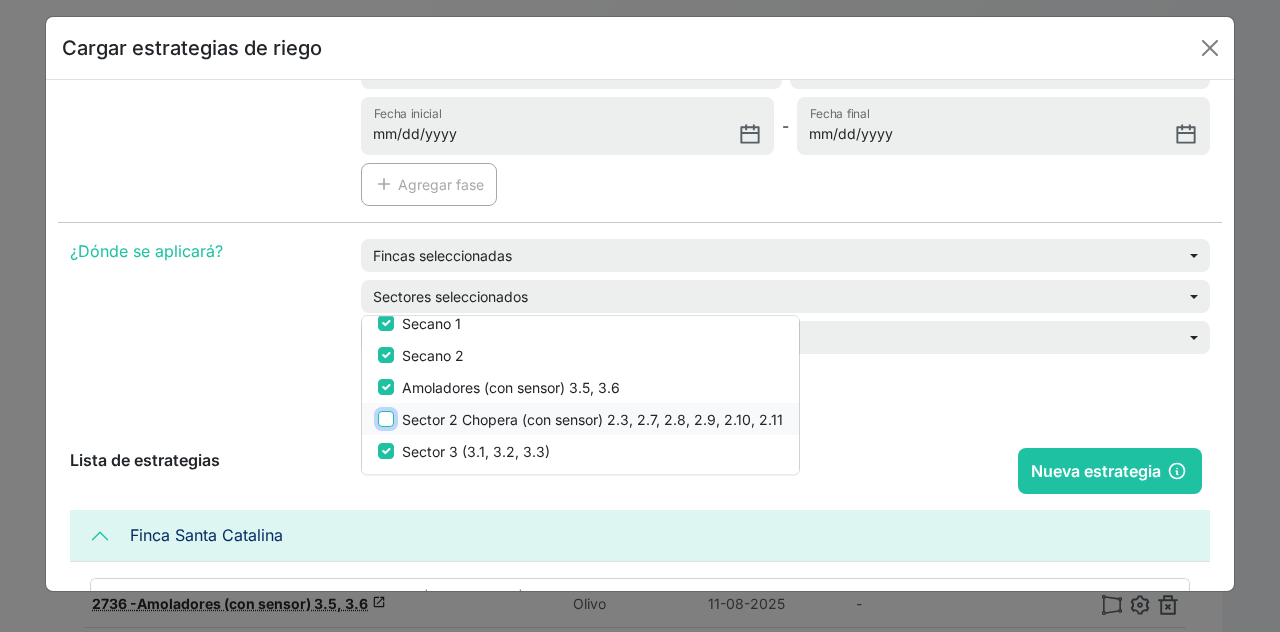 checkbox on "false" 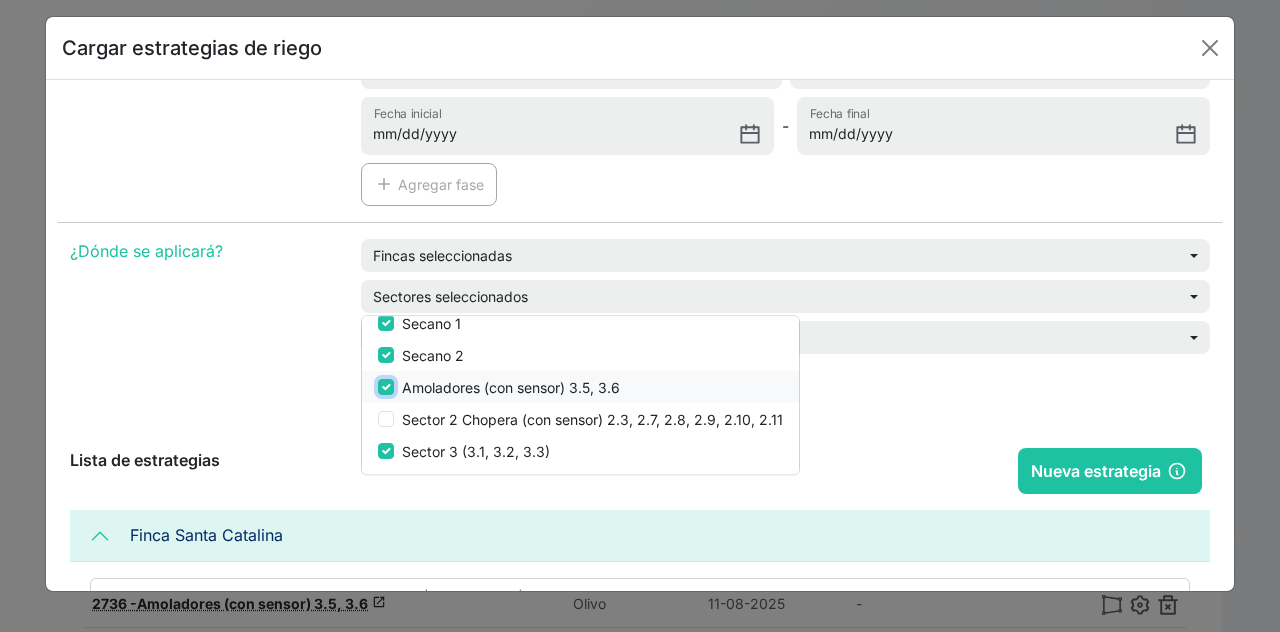 click at bounding box center [386, 387] 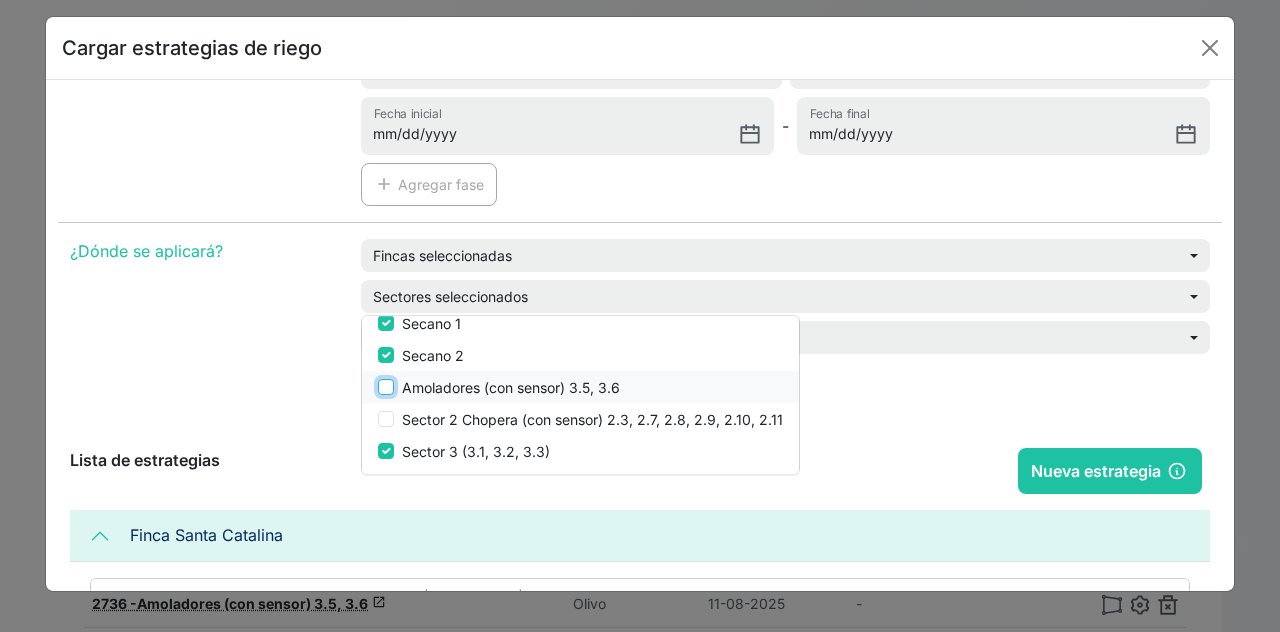 checkbox on "false" 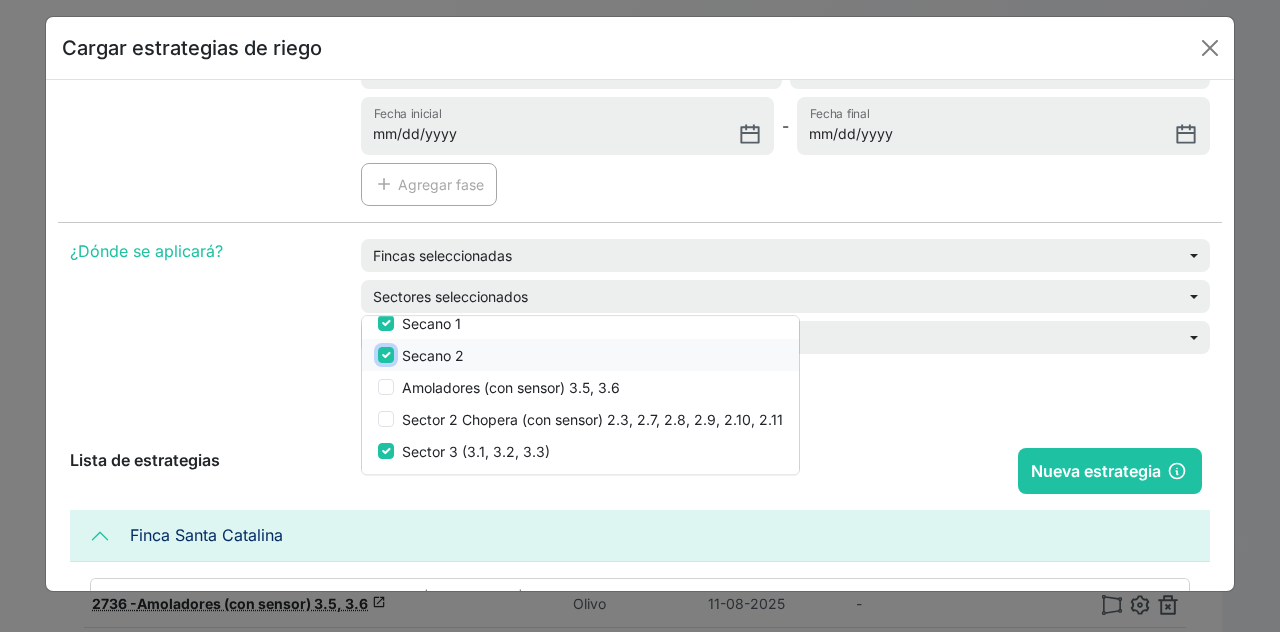 click at bounding box center (386, 355) 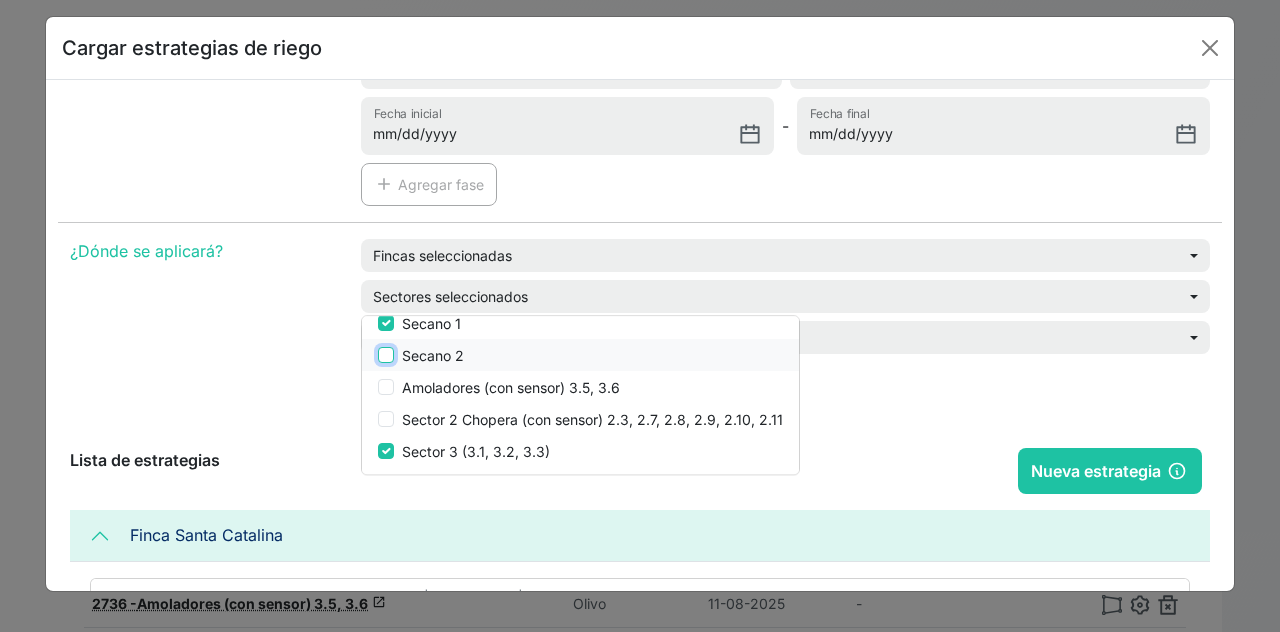 checkbox on "false" 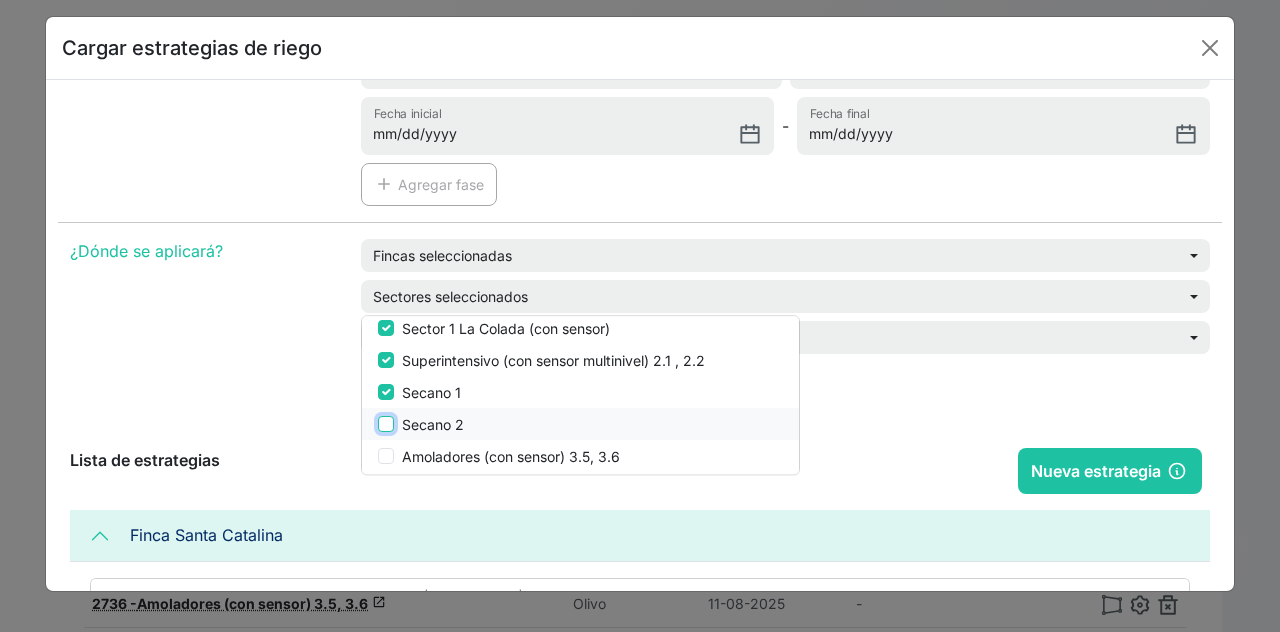 scroll, scrollTop: 13, scrollLeft: 0, axis: vertical 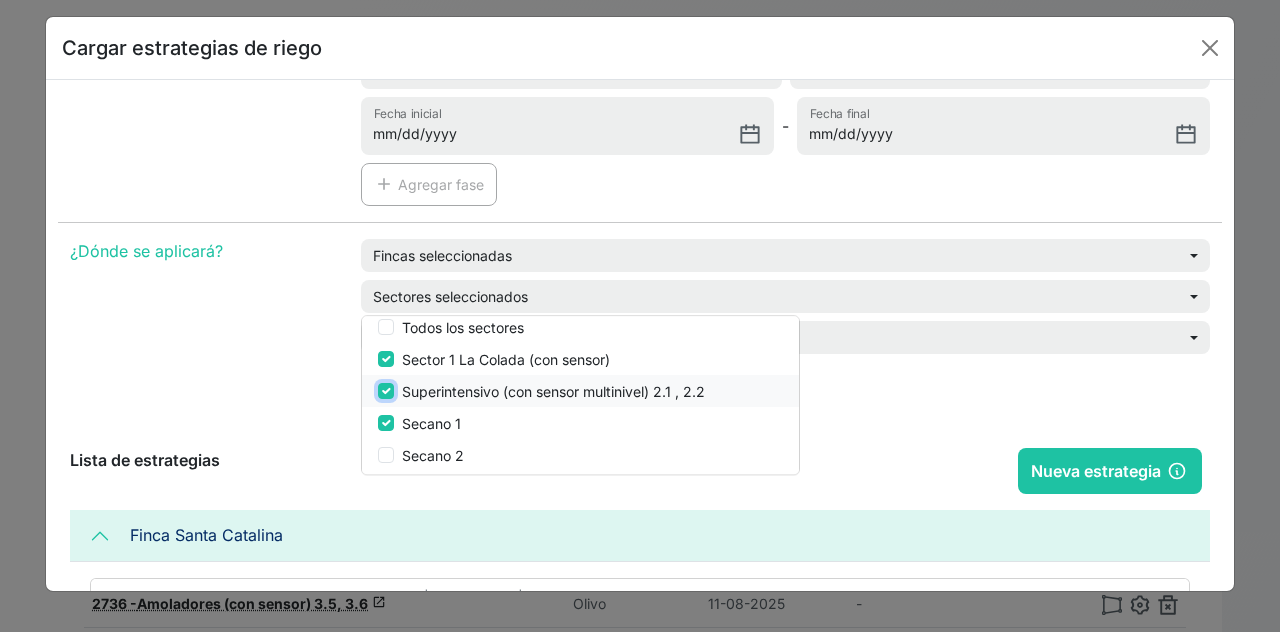 click at bounding box center (386, 391) 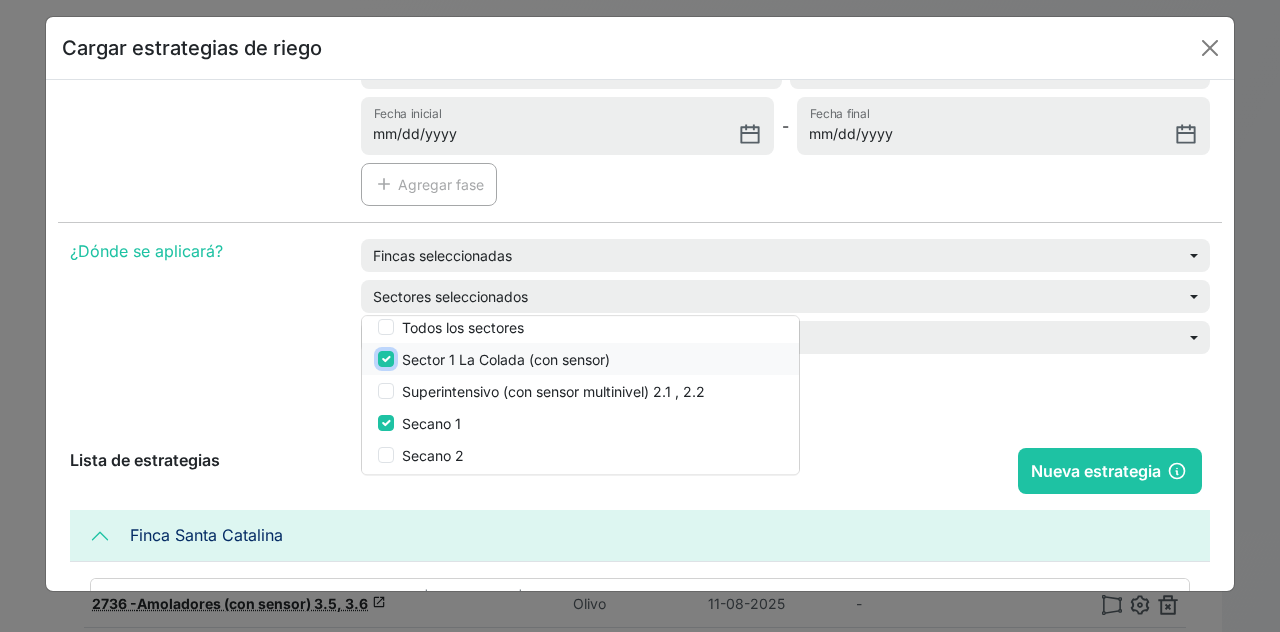 click at bounding box center [386, 359] 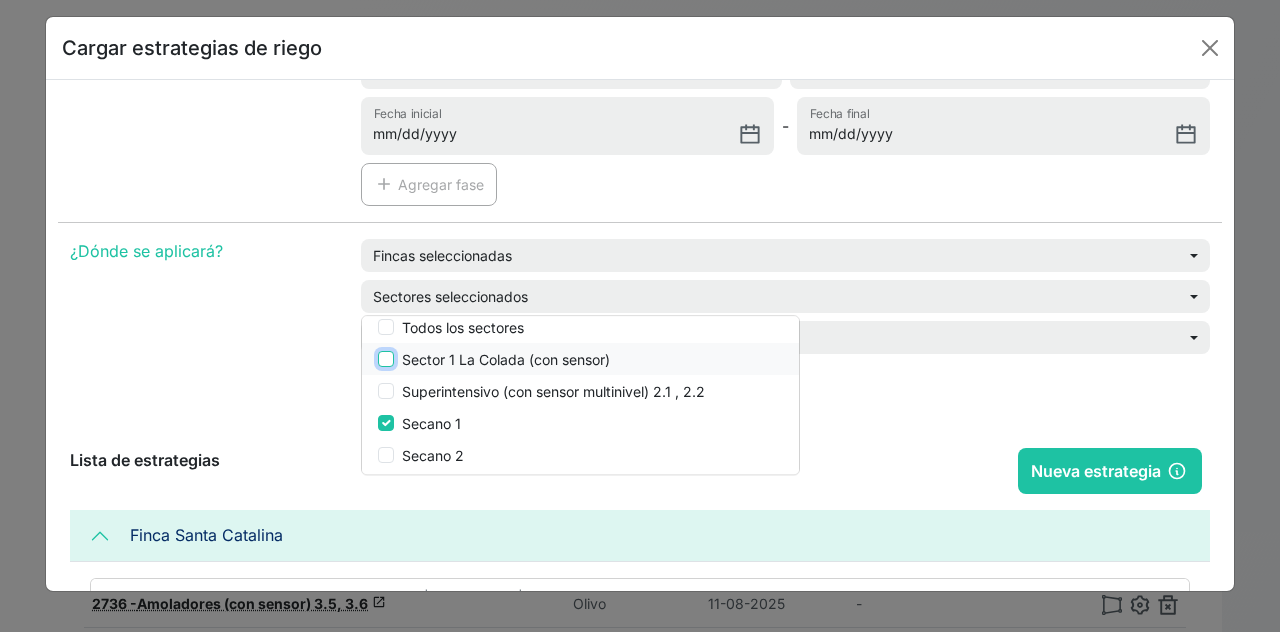 checkbox on "false" 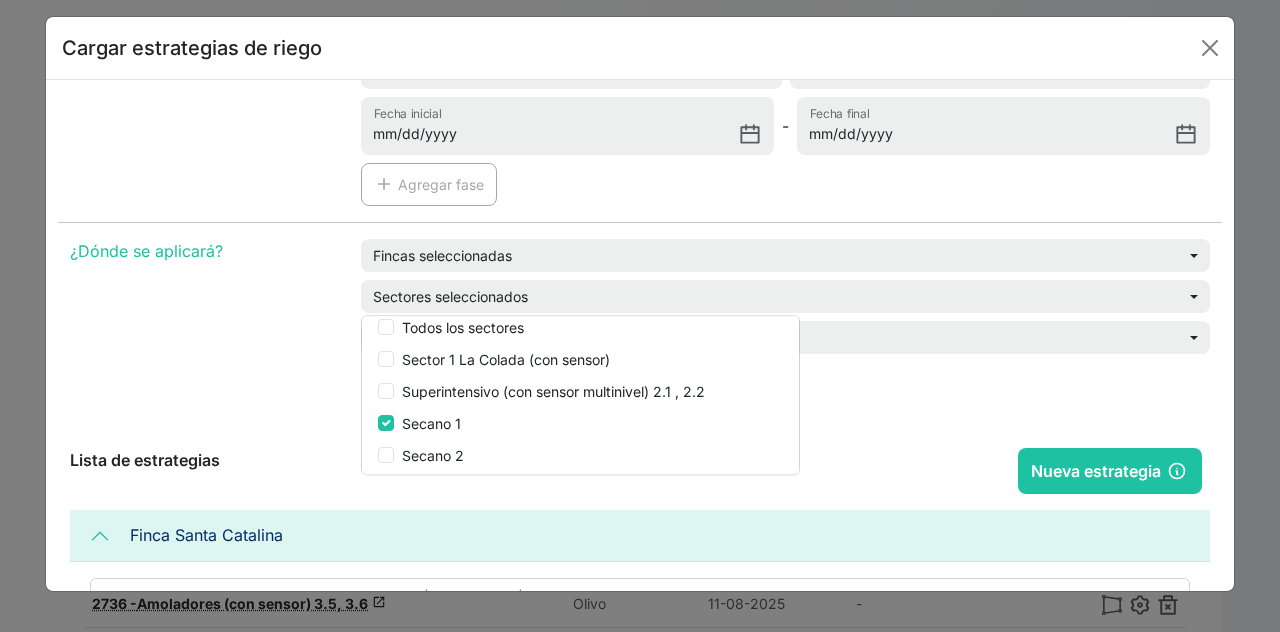 click on "¿Dónde se aplicará?" at bounding box center [203, 304] 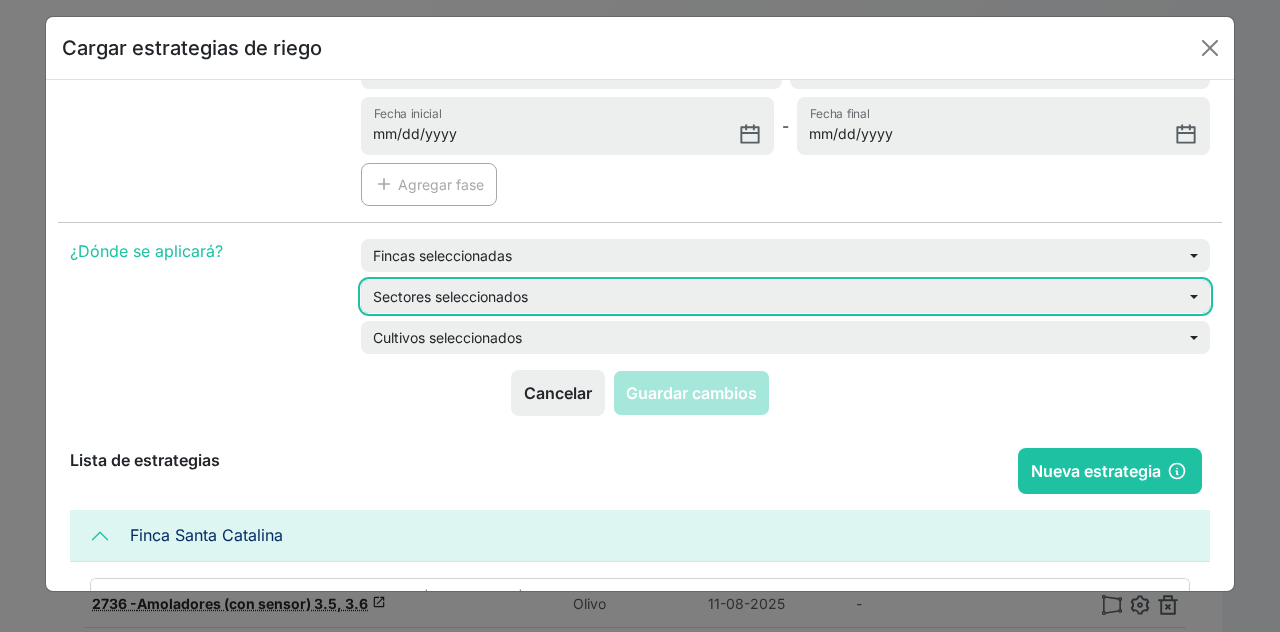 click on "Sectores seleccionados" at bounding box center (785, 296) 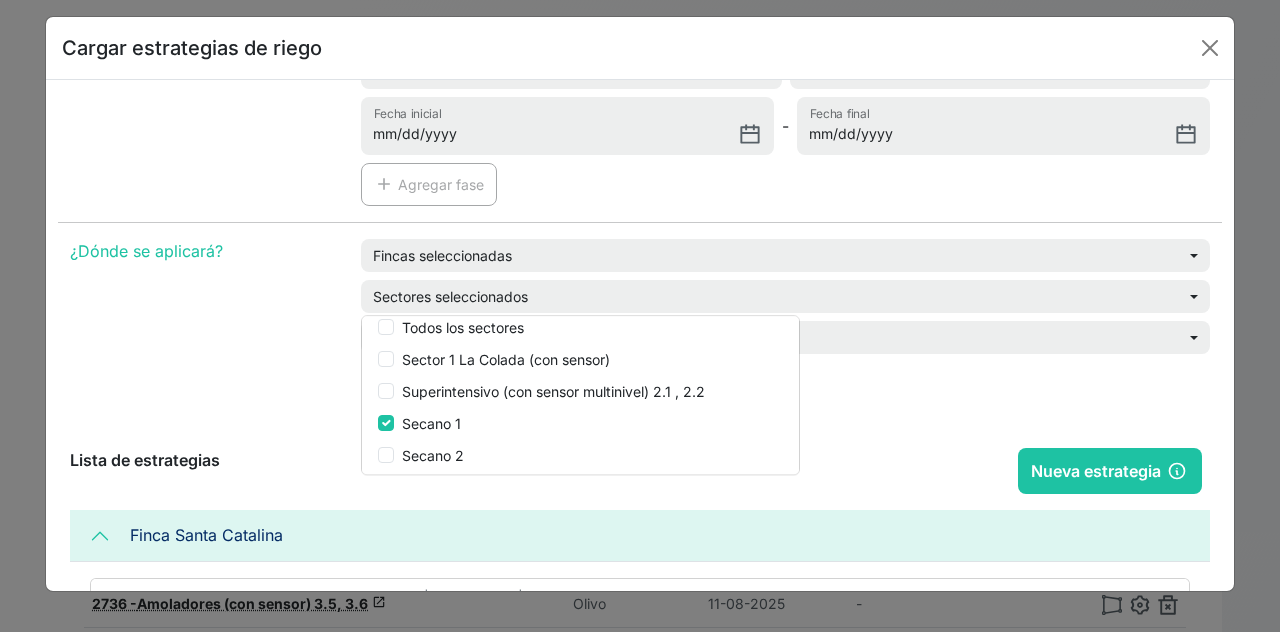 click on "¿Dónde se aplicará?" at bounding box center [203, 304] 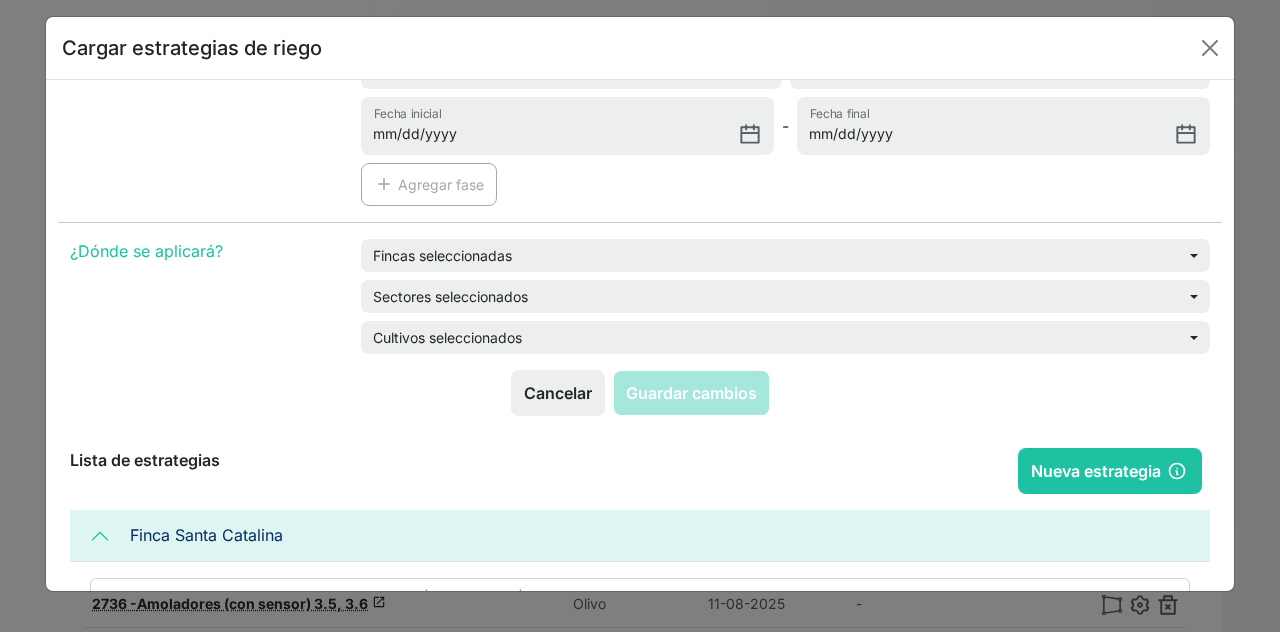 scroll, scrollTop: 0, scrollLeft: 0, axis: both 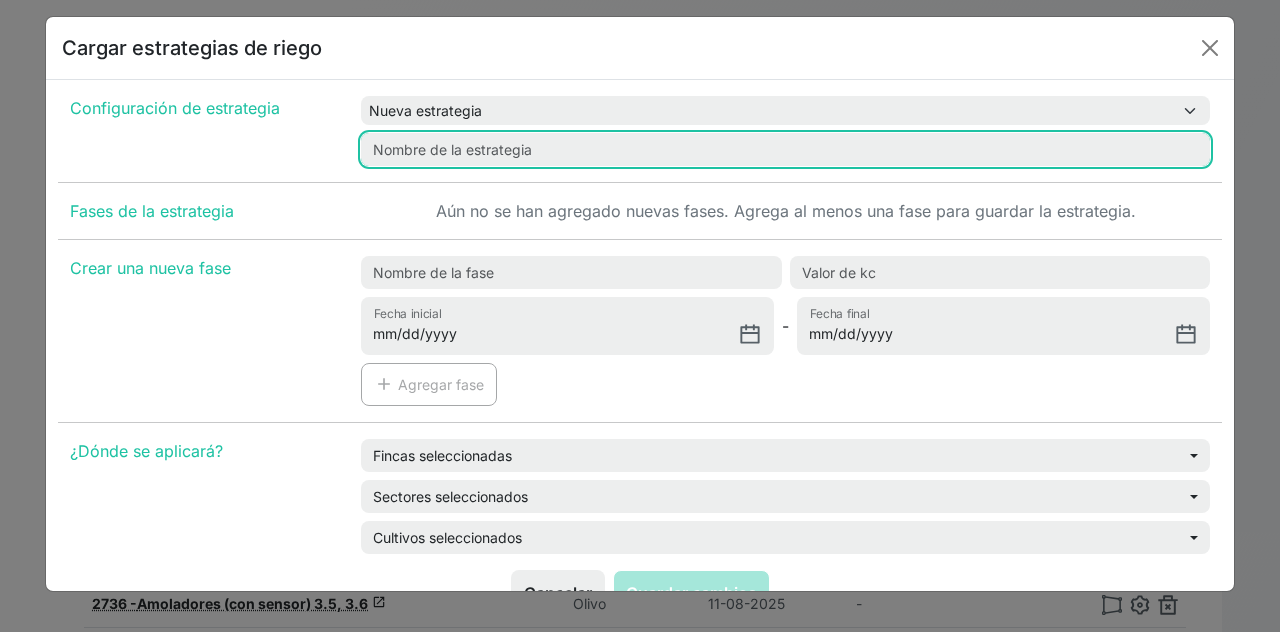 click at bounding box center [785, 149] 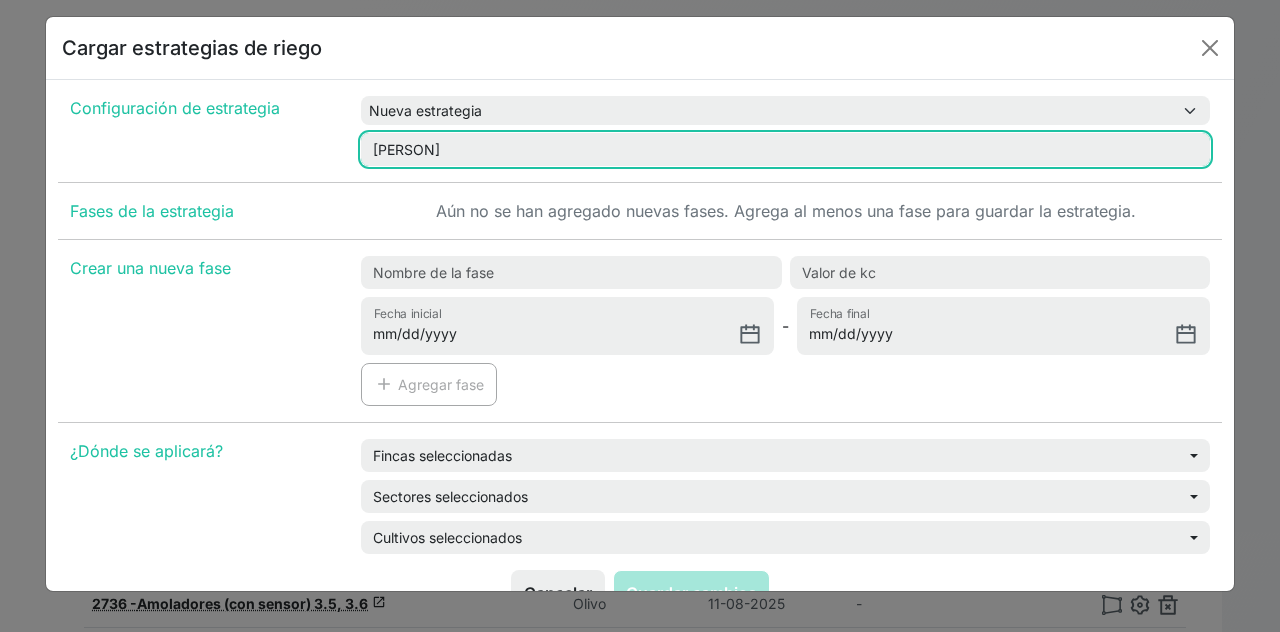 type on "[PERSON]" 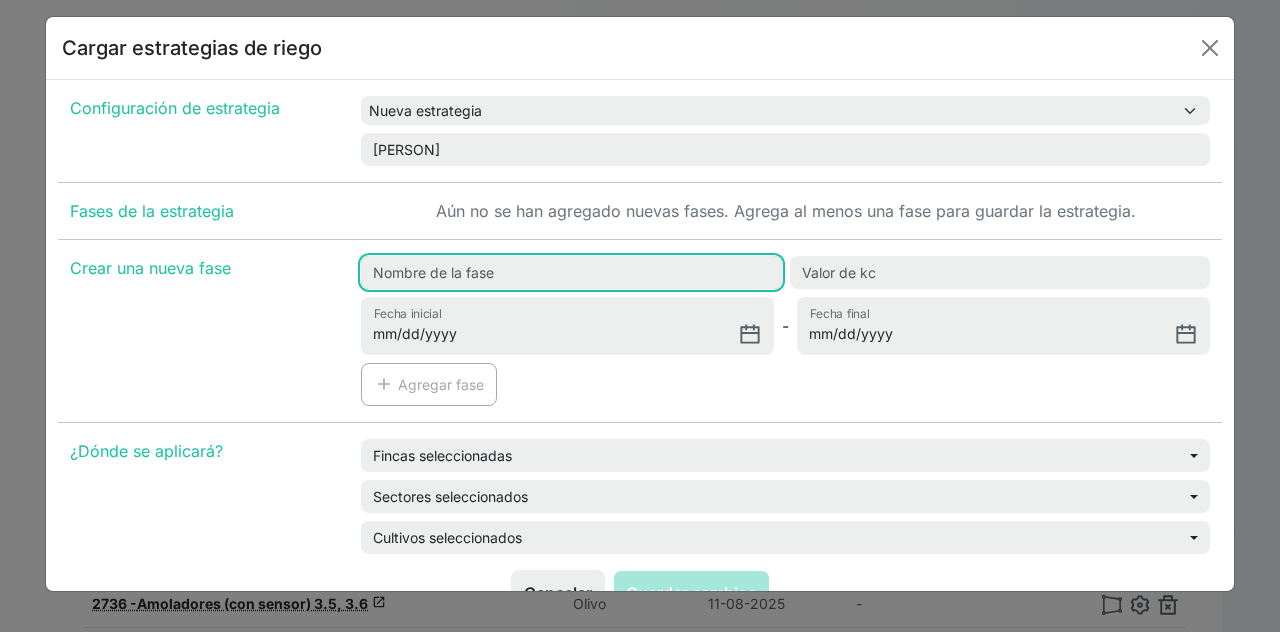 click at bounding box center (571, 272) 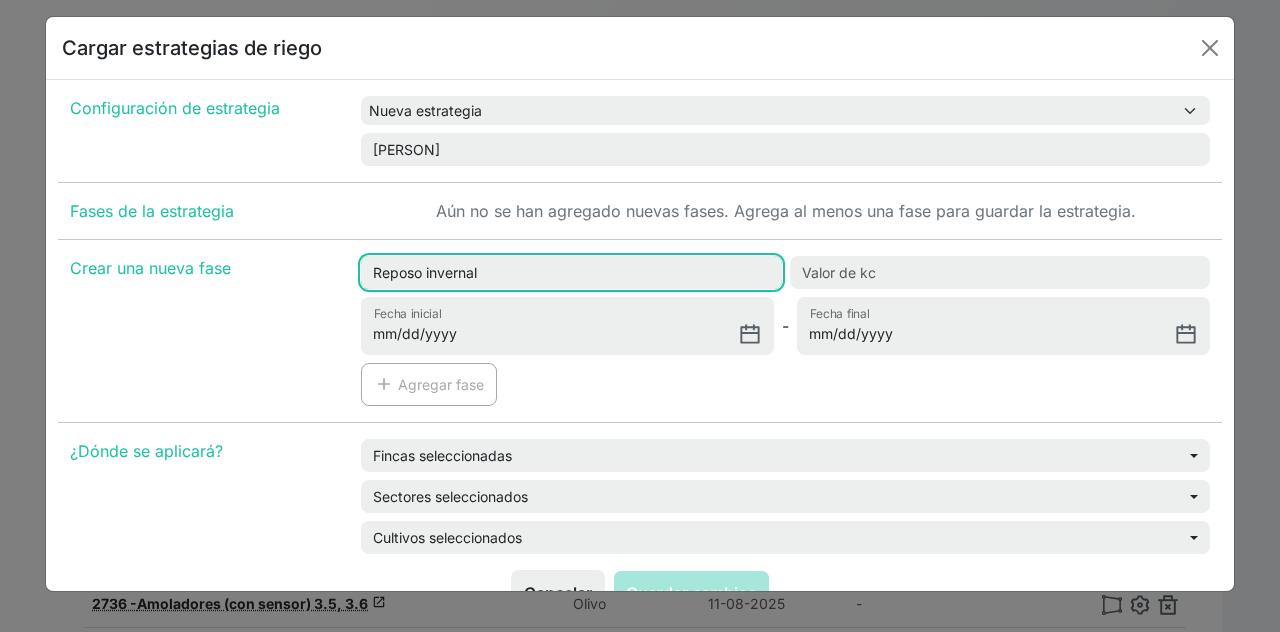 type on "Reposo invernal" 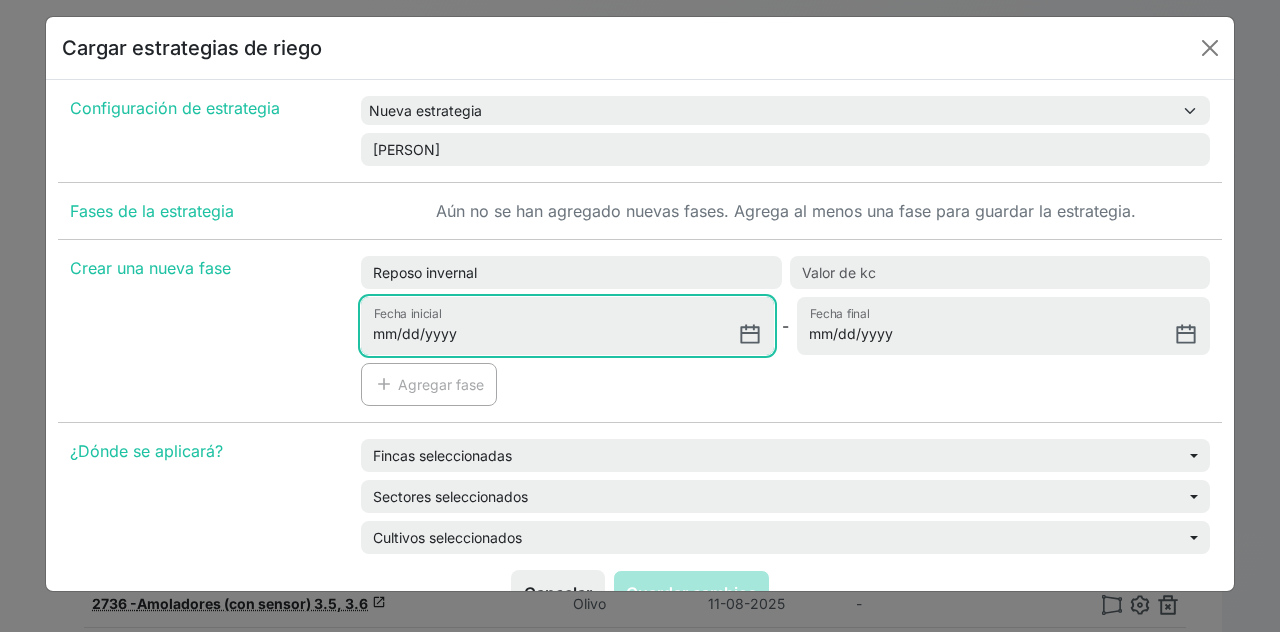 click on "[DATE]" at bounding box center [567, 326] 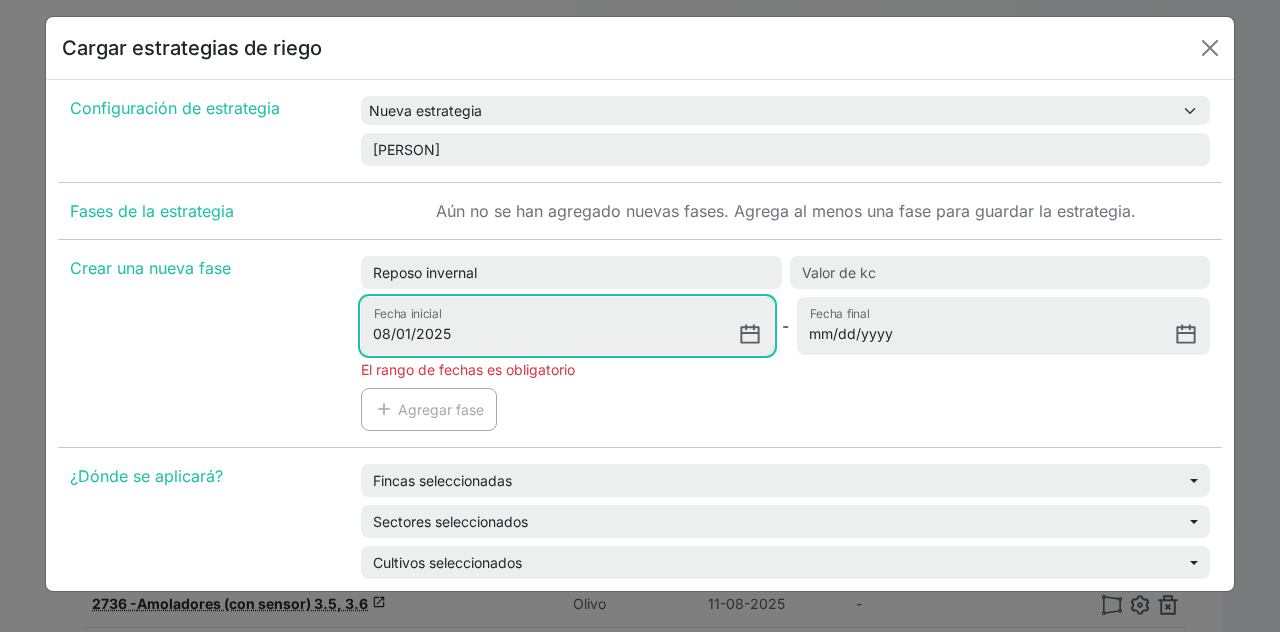 type on "[DATE]" 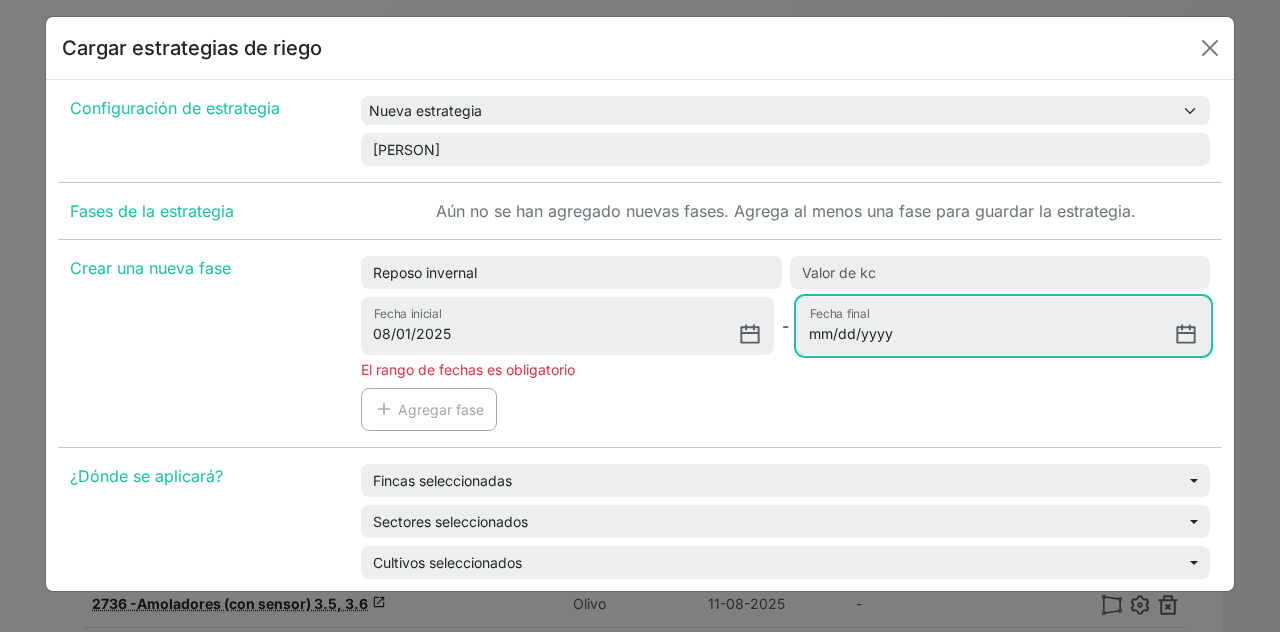 click on "Fecha final" at bounding box center [1003, 326] 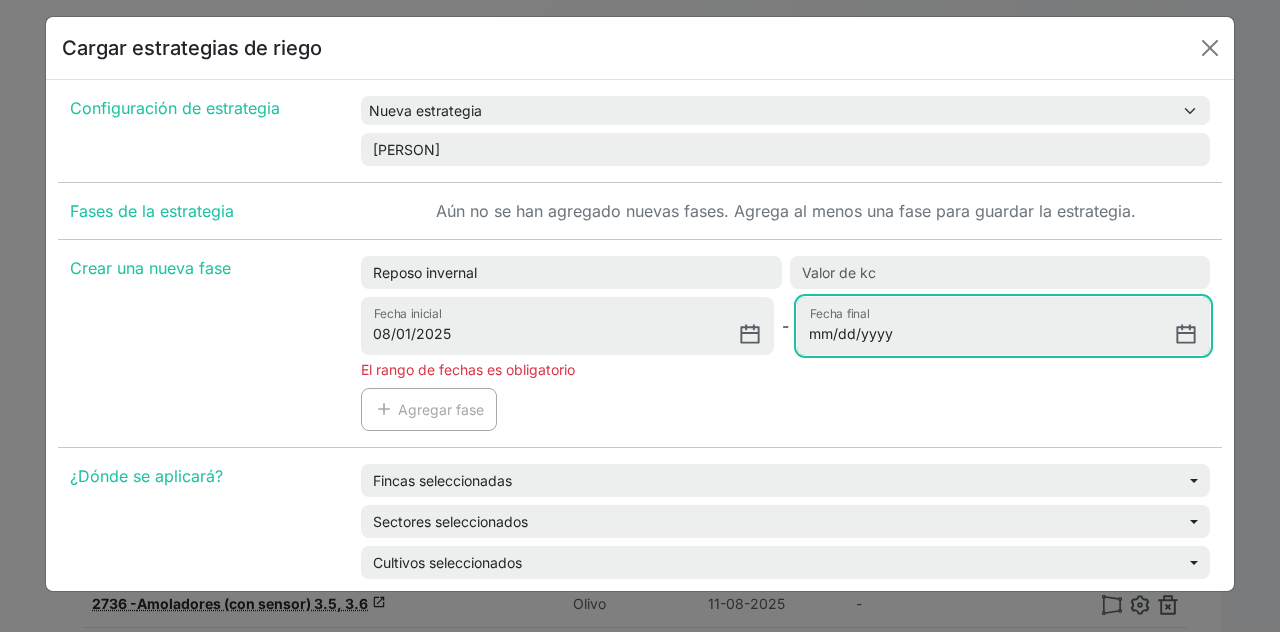 click on "Fecha final" at bounding box center (1003, 326) 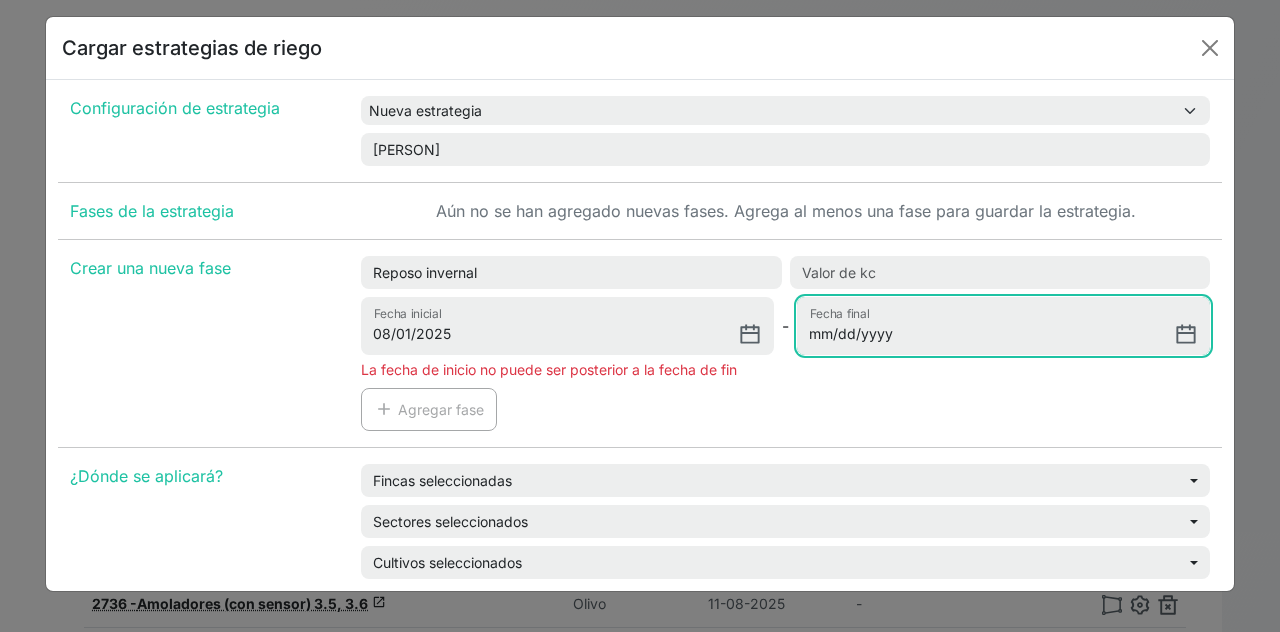 type on "[DATE]" 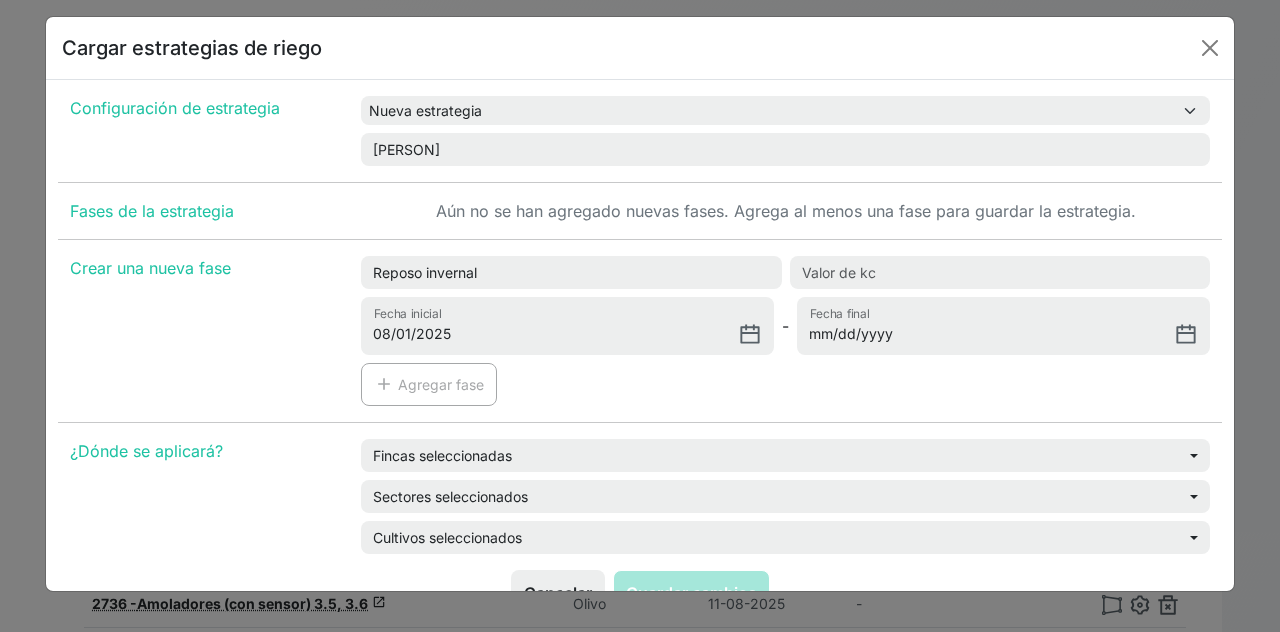 click on "Reposo invernal [DATE] Fecha inicial - [DATE] Fecha final  add   Agregar fase" at bounding box center [785, 339] 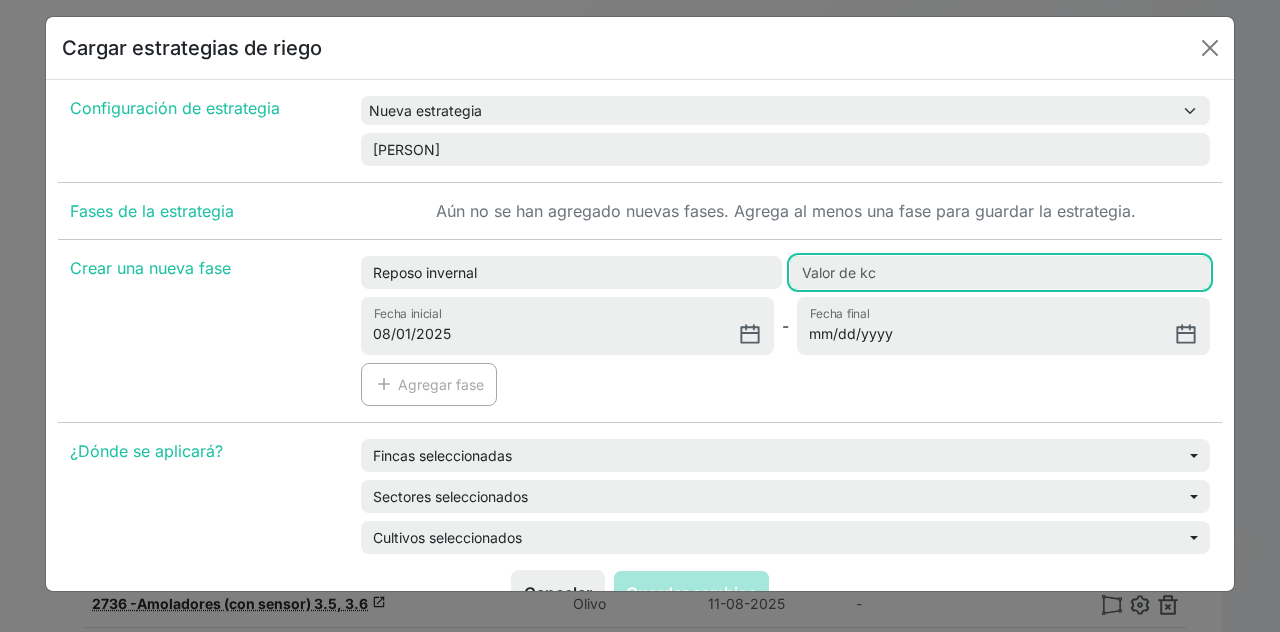 click at bounding box center (1000, 272) 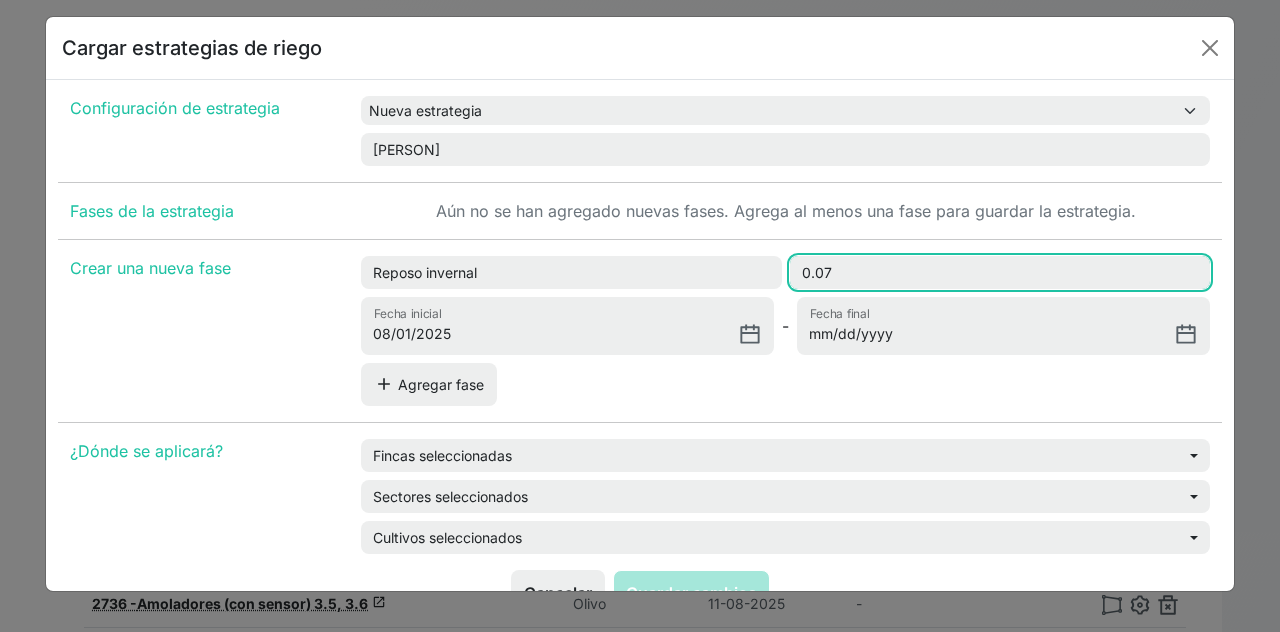 type on "0.07" 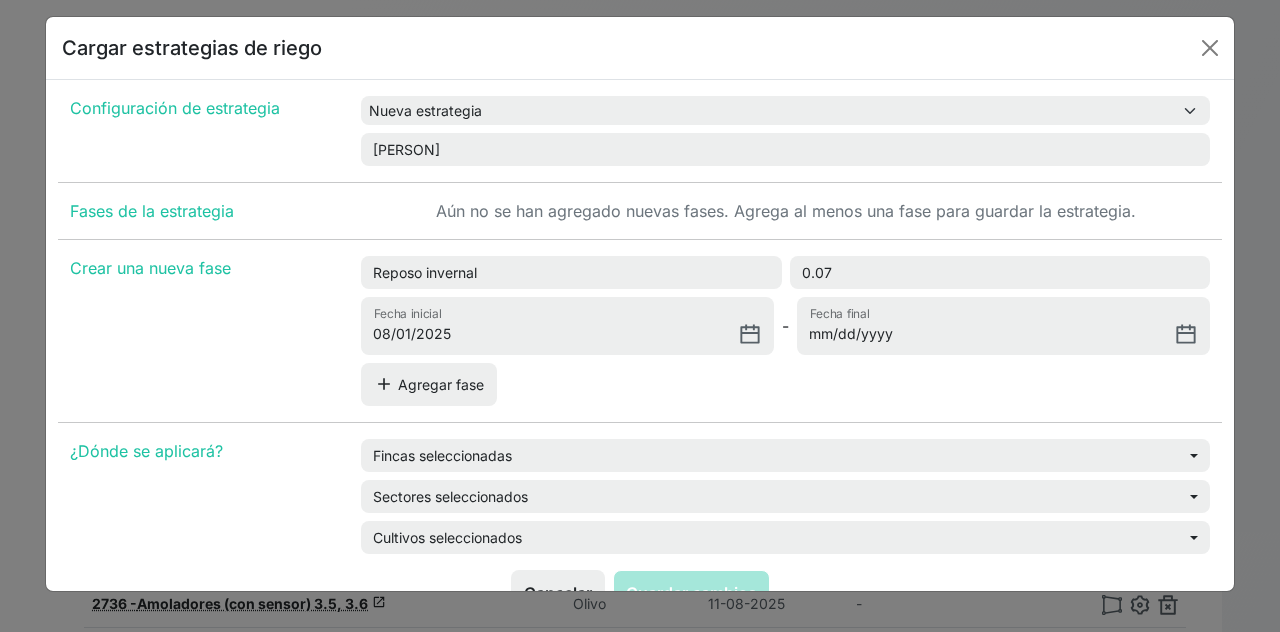 click on "Reposo invernal 0.07 [DATE] Fecha inicial - [DATE] Fecha final  add   Agregar fase" at bounding box center (785, 339) 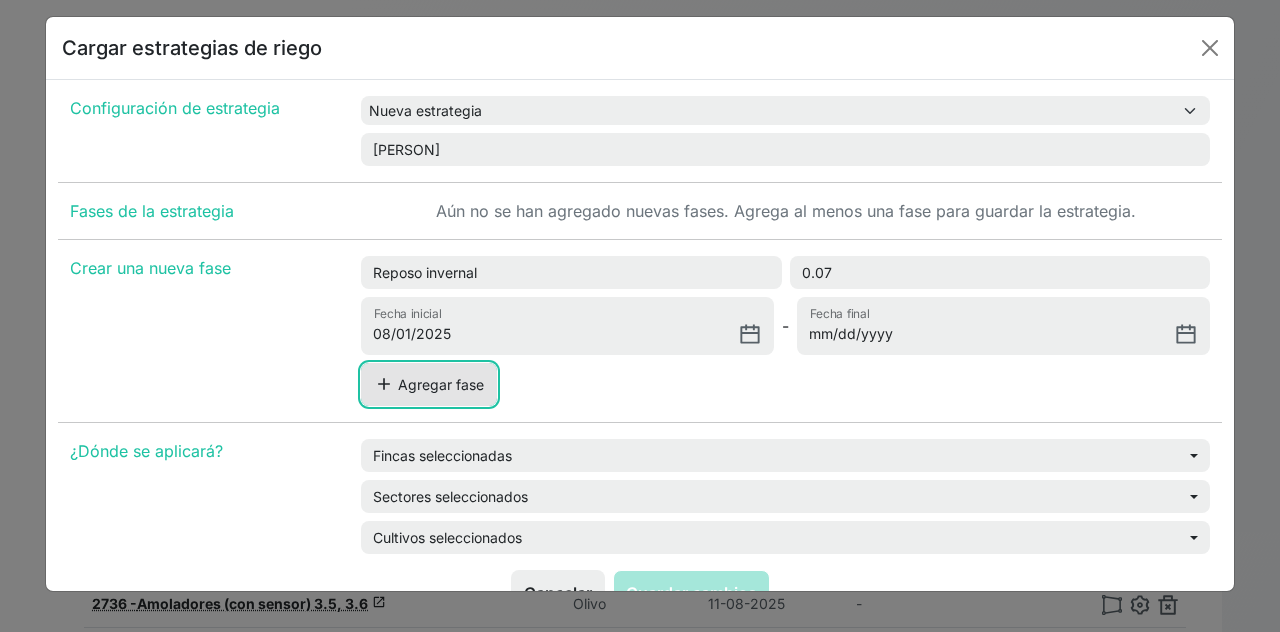 click on "add   Agregar fase" at bounding box center [429, 384] 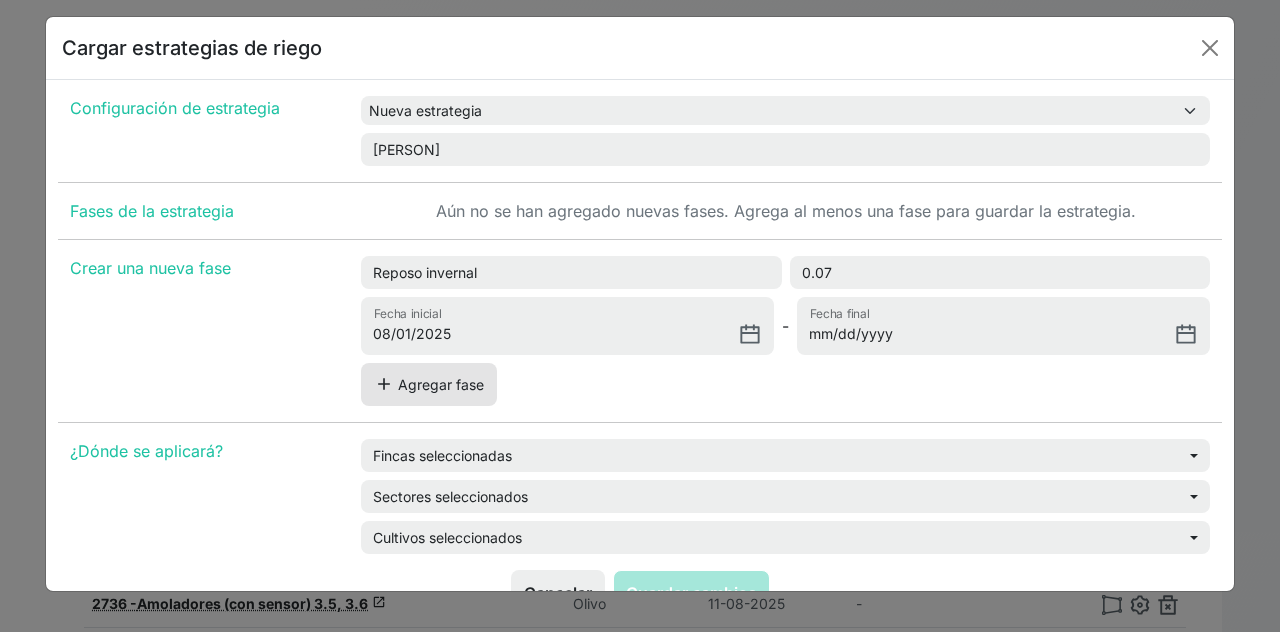 type 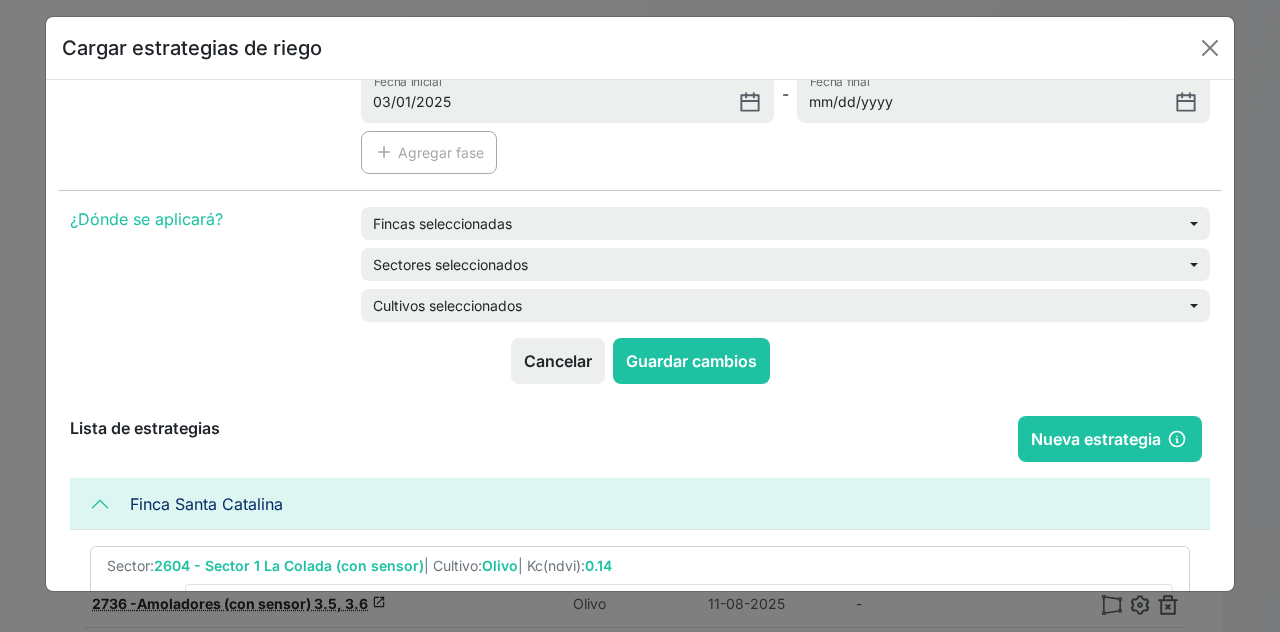 scroll, scrollTop: 300, scrollLeft: 0, axis: vertical 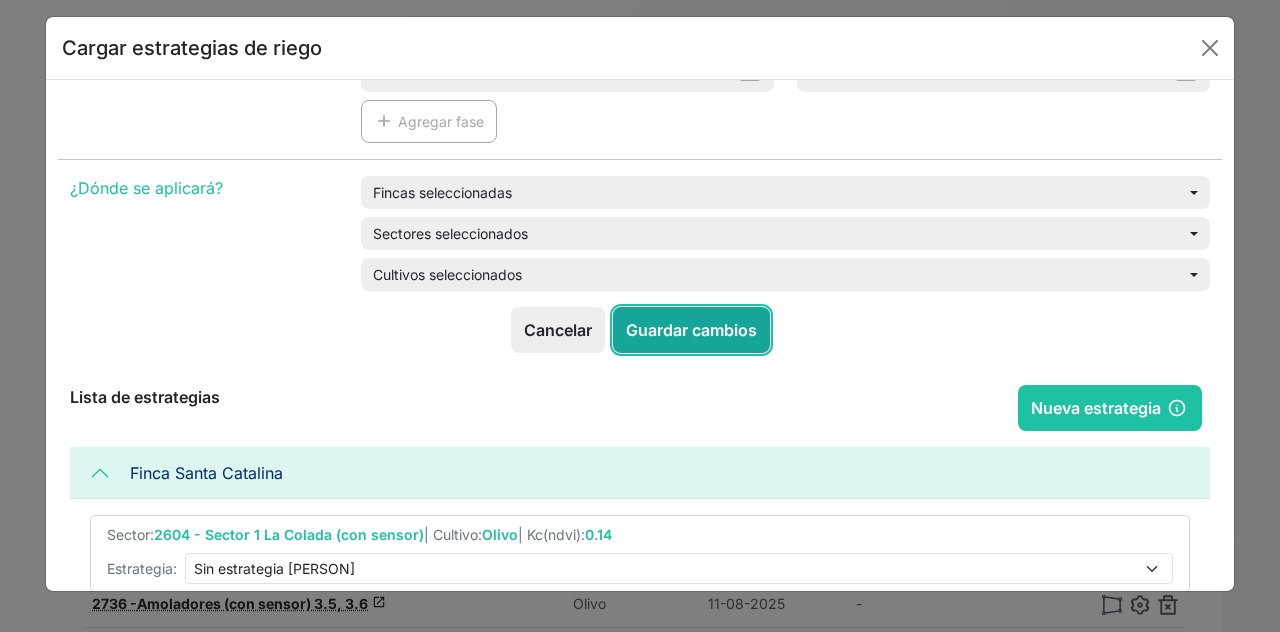 click on "Guardar cambios" at bounding box center (691, 330) 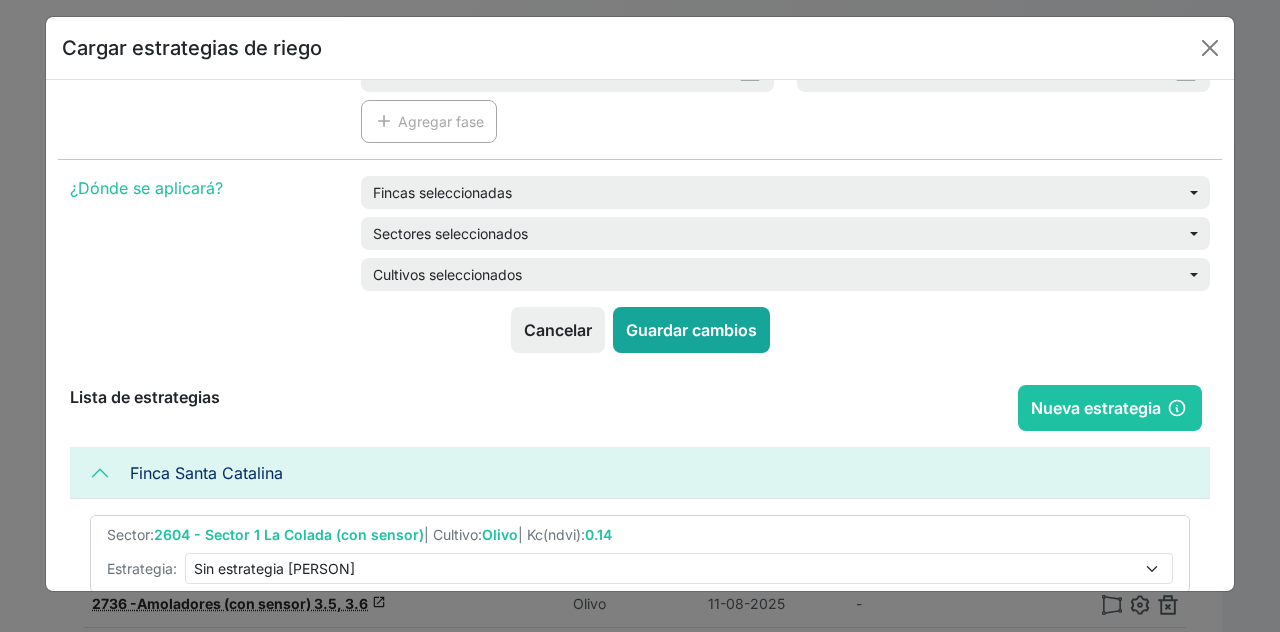 scroll, scrollTop: 0, scrollLeft: 0, axis: both 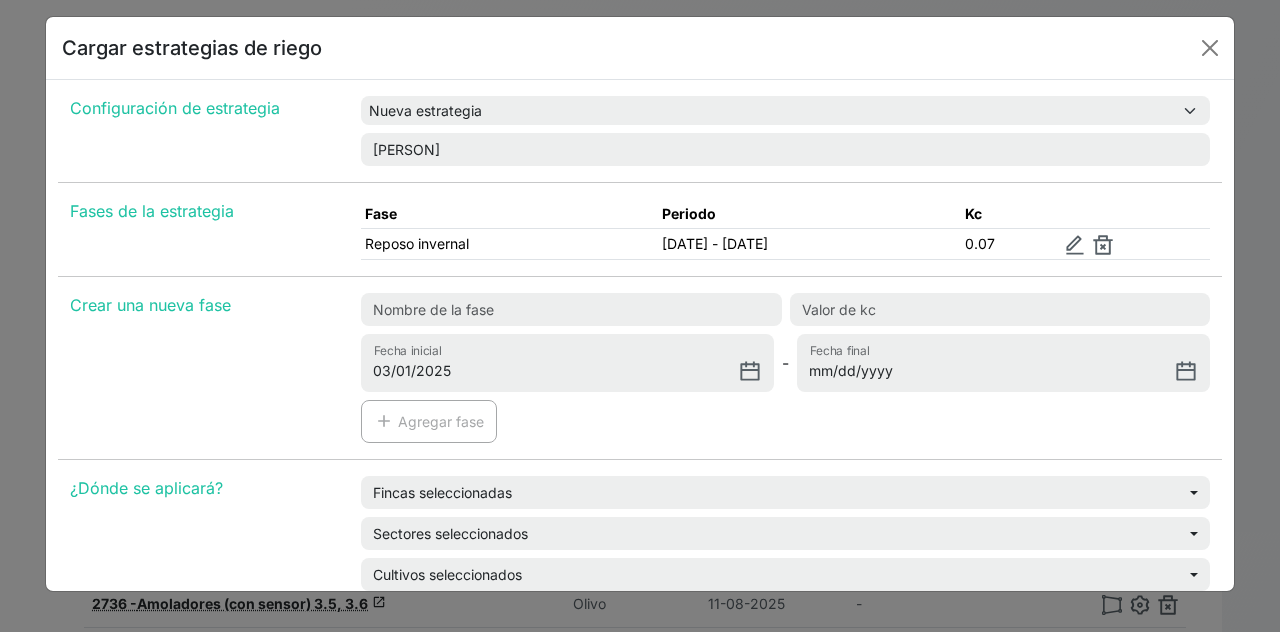 select on "-1" 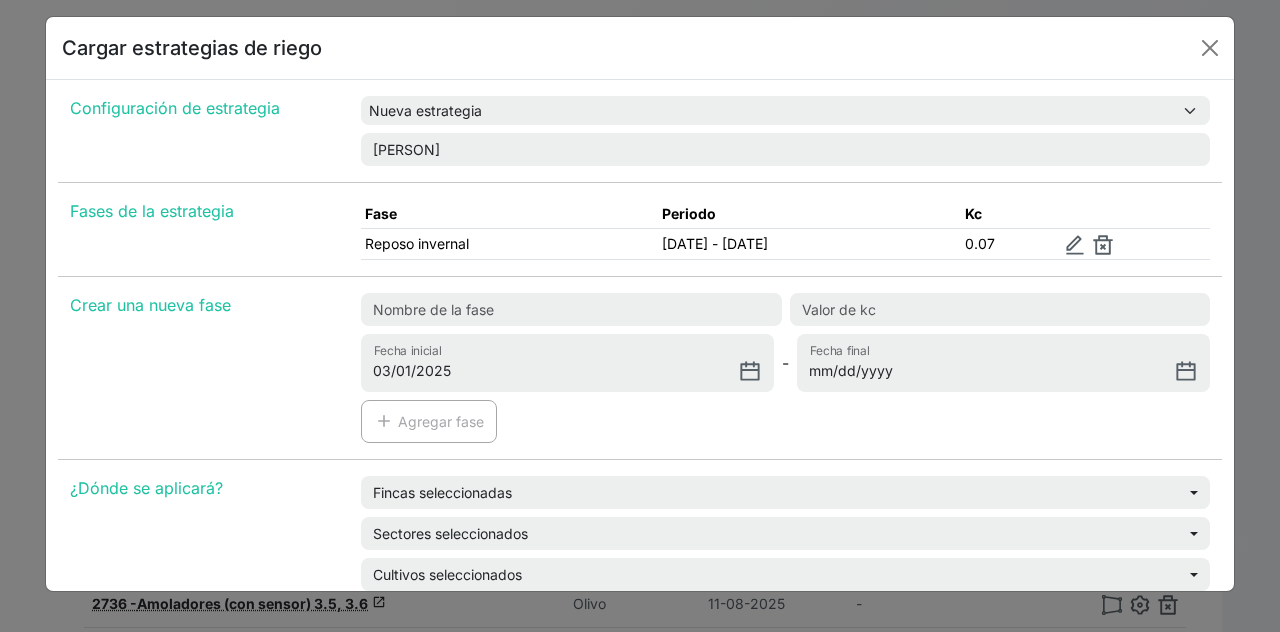select on "-1" 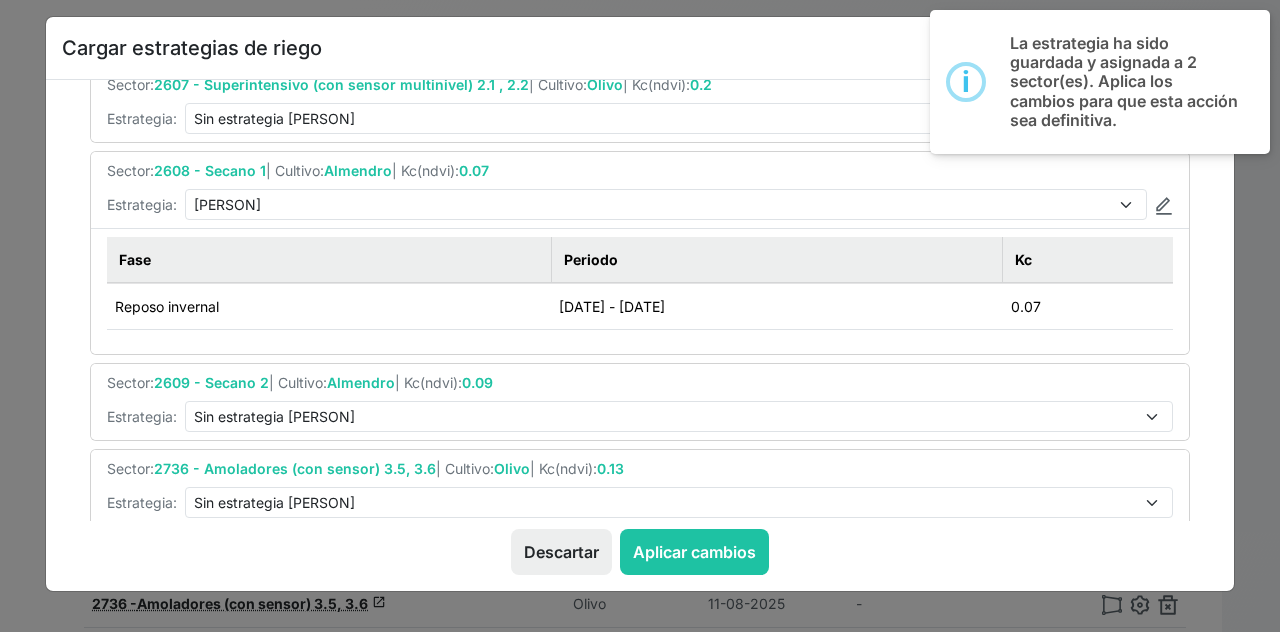 scroll, scrollTop: 178, scrollLeft: 0, axis: vertical 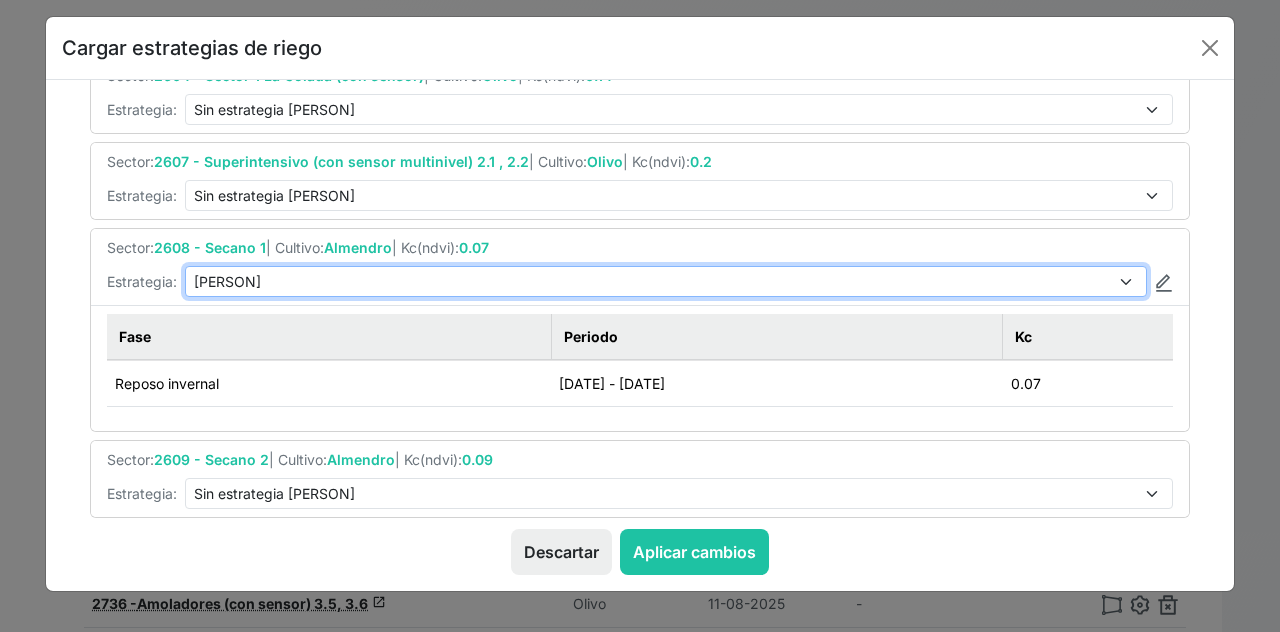 click on "Sin estrategia   [PERSON]" at bounding box center (666, 281) 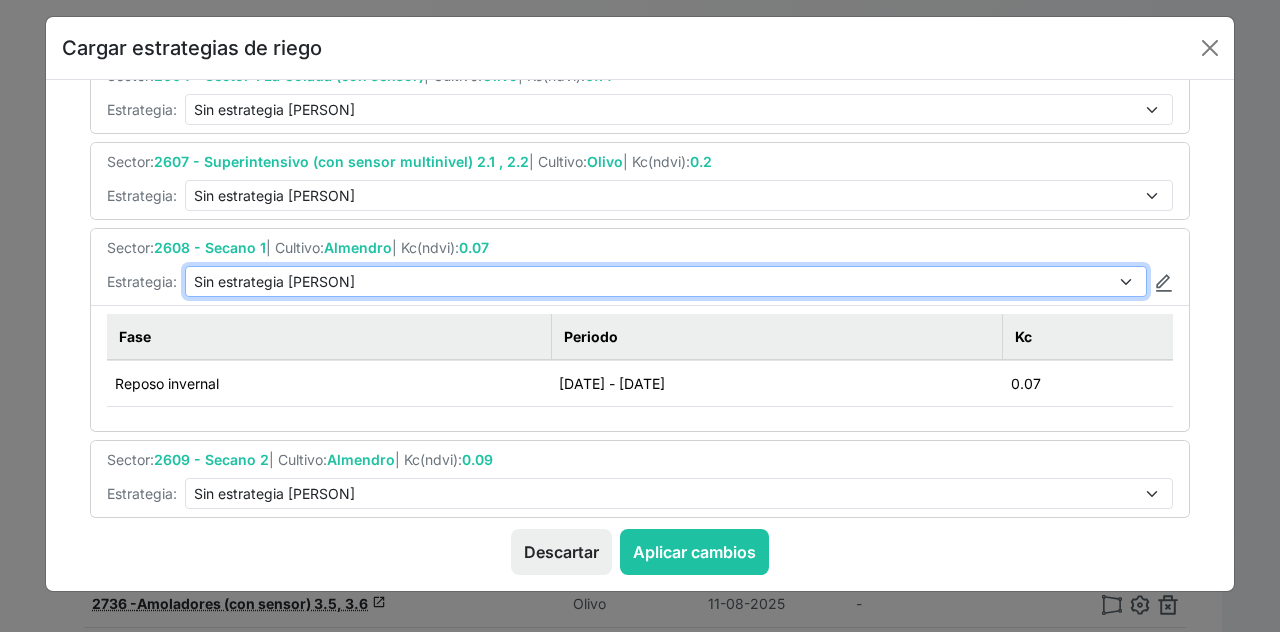 click on "Sin estrategia   [PERSON]" at bounding box center (666, 281) 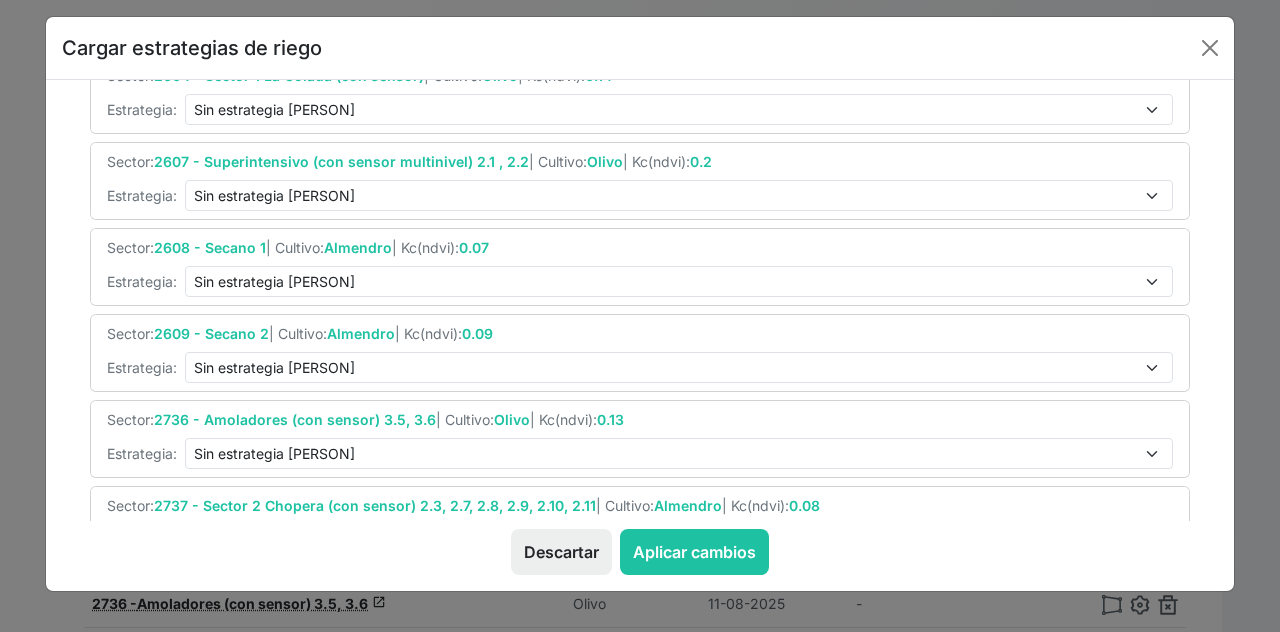 click on "Sector:  2604 - Sector 1 La Colada (con sensor)  | Cultivo:  Olivo  | Kc(ndvi):  0.14  Estrategia:   Sin estrategia   [PERSON]   Sector:  2607 - Superintensivo (con sensor multinivel) 2.1 , 2.2  | Cultivo:  Olivo  | Kc(ndvi):  0.2  Estrategia:   Sin estrategia   [PERSON]   Sector:  2609 - Secano 2  | Cultivo:  Almendro  | Kc(ndvi):  0.09  Estrategia:   Sin estrategia   [PERSON]   Sector:  2736 - Amoladores (con sensor) 3.5, 3.6  | Cultivo:  Olivo  | Kc(ndvi):  0.13  Estrategia:   Sin estrategia   [PERSON]   Sector:  2737 - Sector 2 Chopera (con sensor) 2.3, 2.7, 2.8, 2.9, 2.10, 2.11  | Cultivo:  Almendro  | Kc(ndvi):  0.08  Estrategia:   Sin estrategia   [PERSON]   Sector:  2738 - Sector 3 (3.1, 3.2, 3.3)  | Cultivo:  Olivo  | Kc(ndvi):  0.11  Estrategia:   Sin estrategia   [PERSON]   Fase   Periodo   Kc  Reposo invernal 0.07" at bounding box center (640, 420) 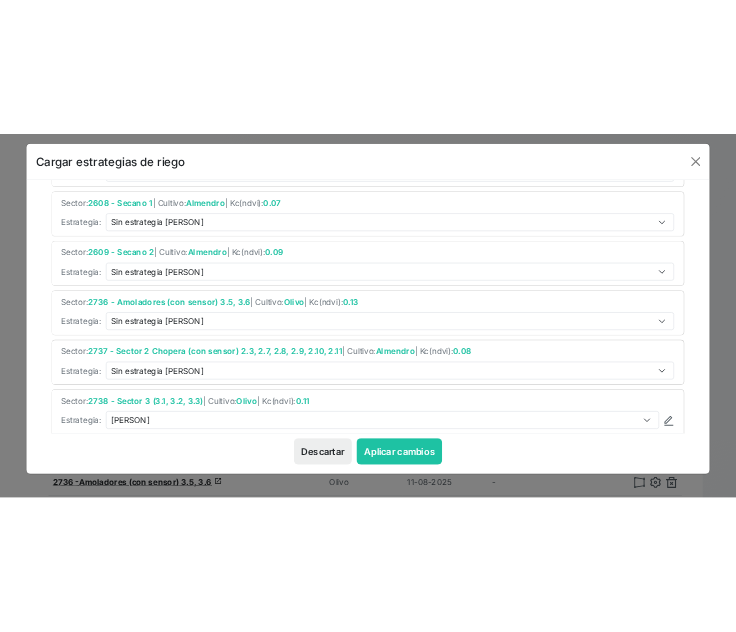scroll, scrollTop: 452, scrollLeft: 0, axis: vertical 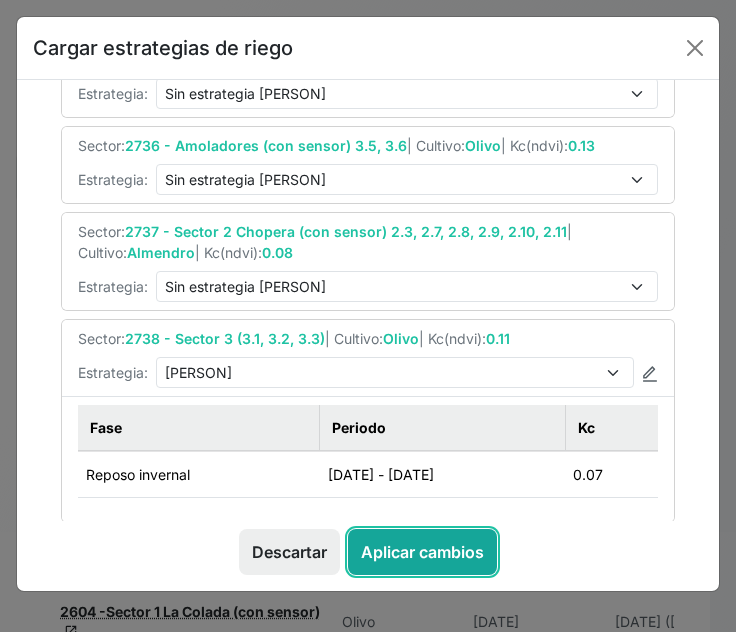 click on "Aplicar cambios" at bounding box center [422, 552] 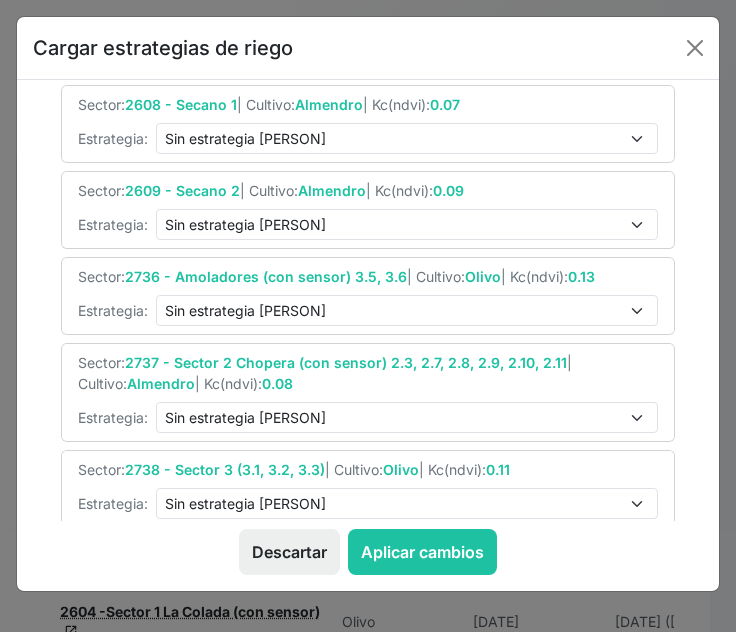 scroll, scrollTop: 369, scrollLeft: 0, axis: vertical 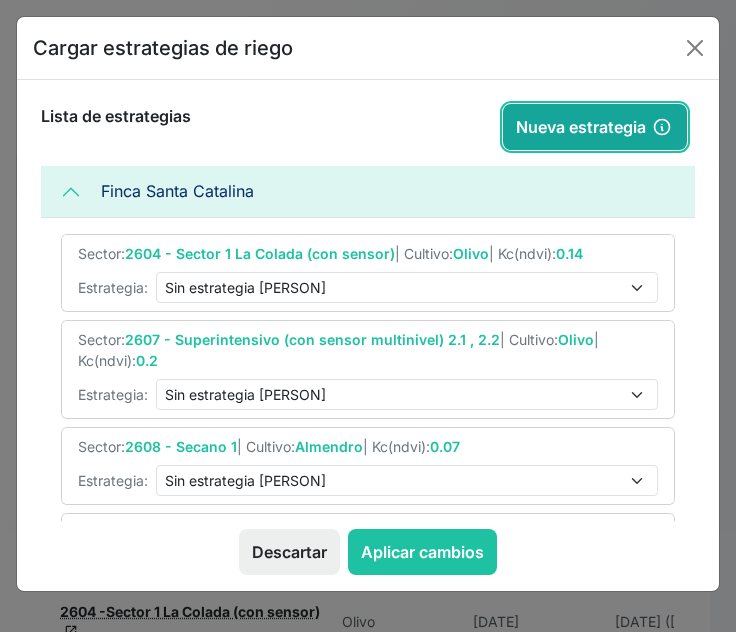 click on "Nueva estrategia" at bounding box center (595, 127) 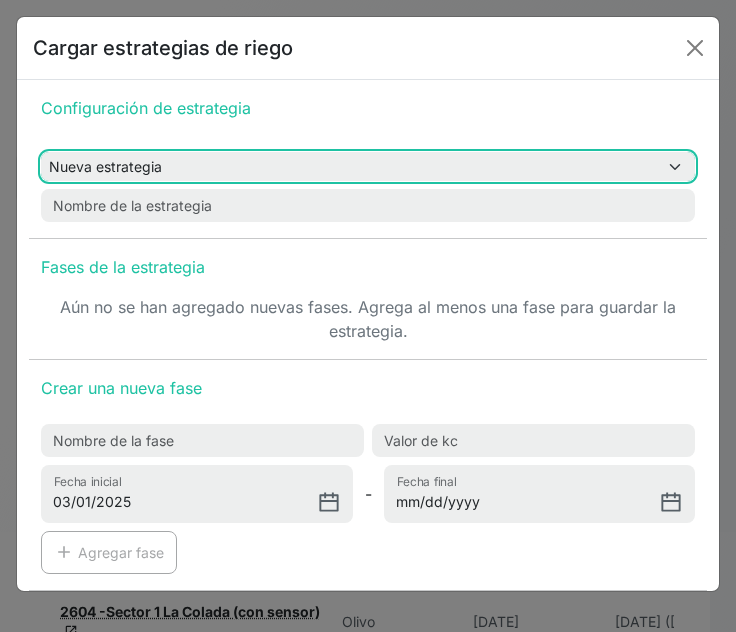 click on "Nueva estrategia  [PERSON]" at bounding box center (368, 166) 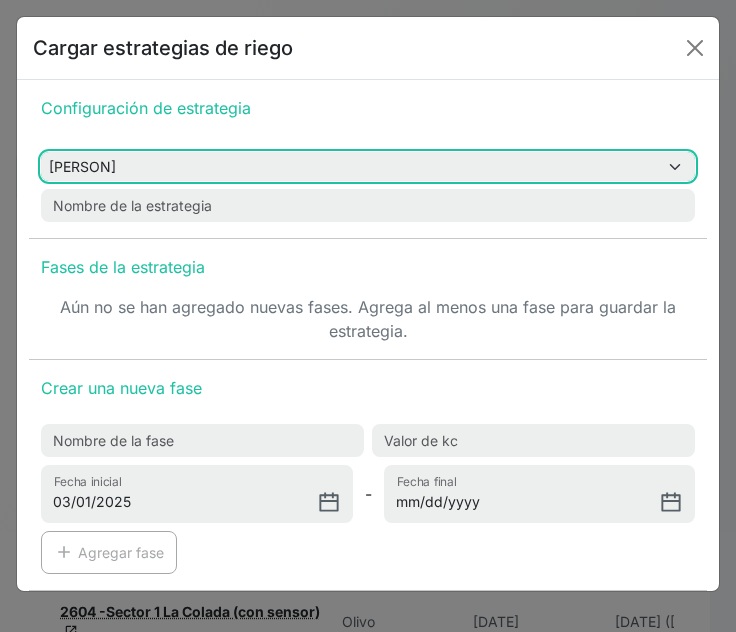 click on "Nueva estrategia  [PERSON]" at bounding box center (368, 166) 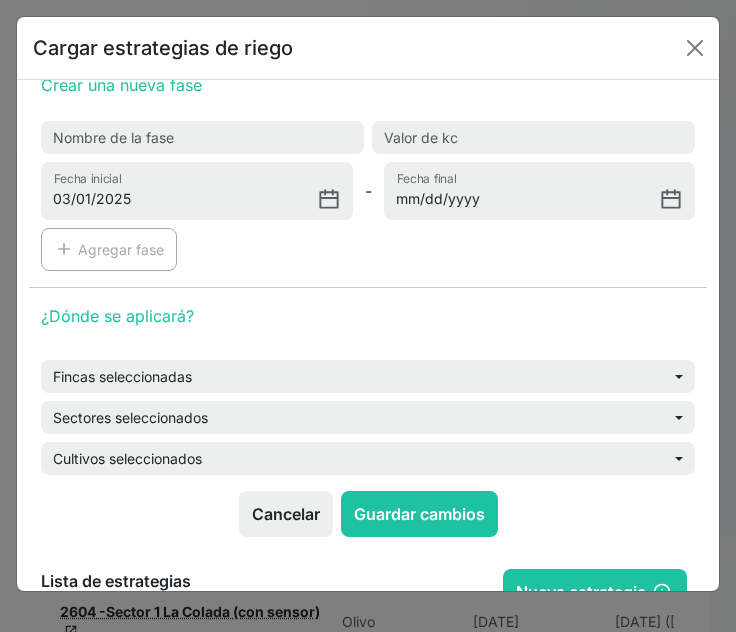 scroll, scrollTop: 400, scrollLeft: 0, axis: vertical 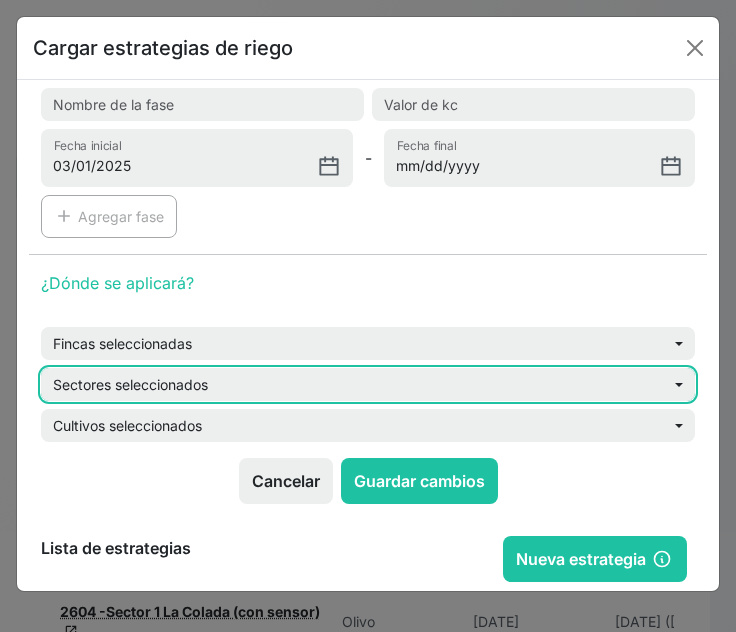 click on "Sectores seleccionados" at bounding box center (368, 384) 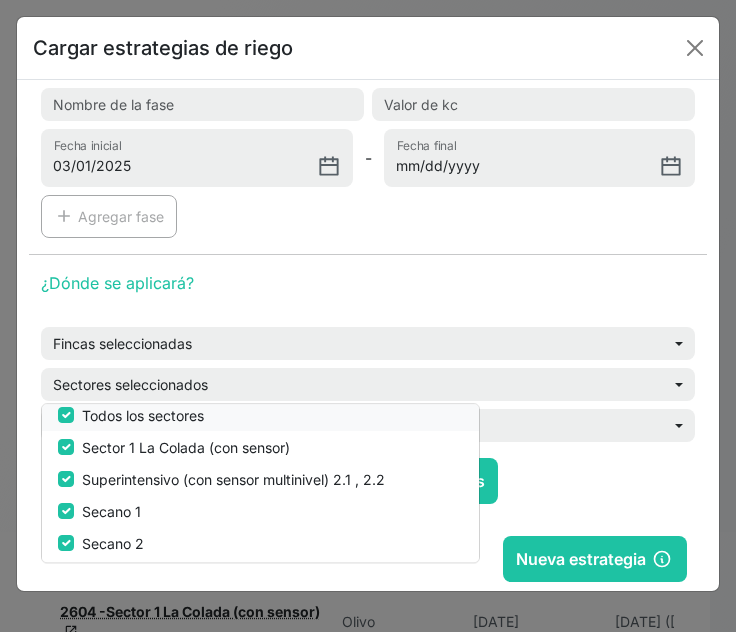 click on "Todos los sectores" at bounding box center (143, 416) 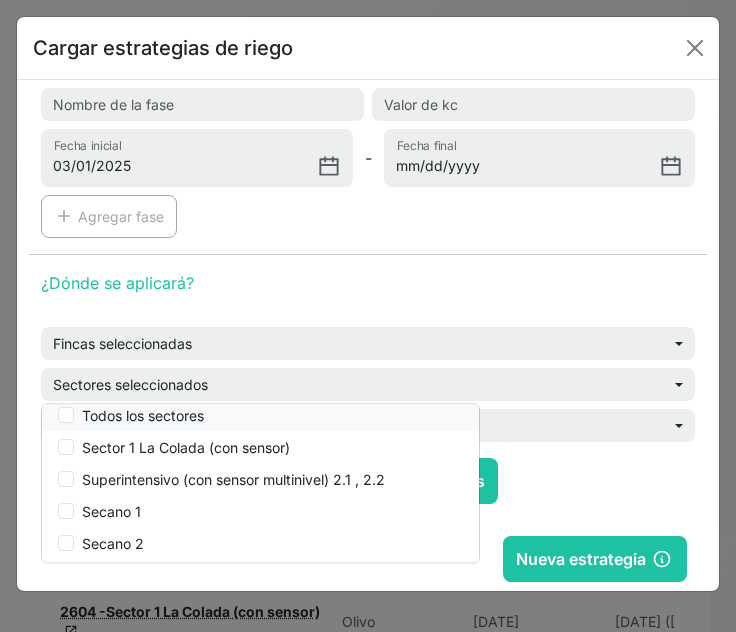 checkbox on "false" 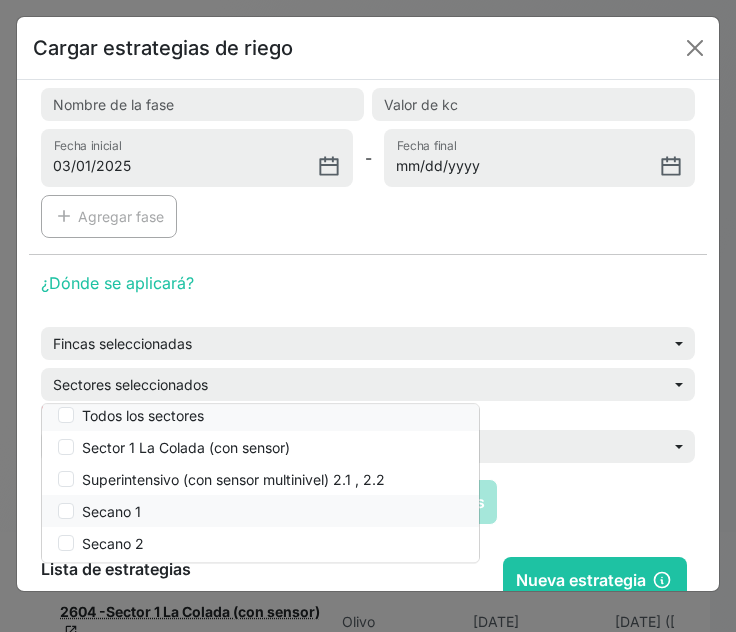 scroll, scrollTop: 113, scrollLeft: 0, axis: vertical 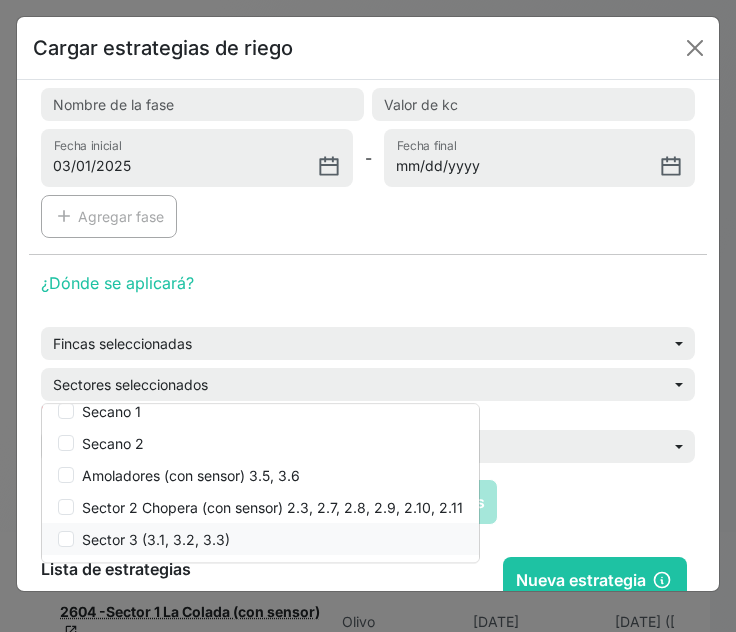 click on "Sector 3 (3.1, 3.2, 3.3)" at bounding box center [156, 540] 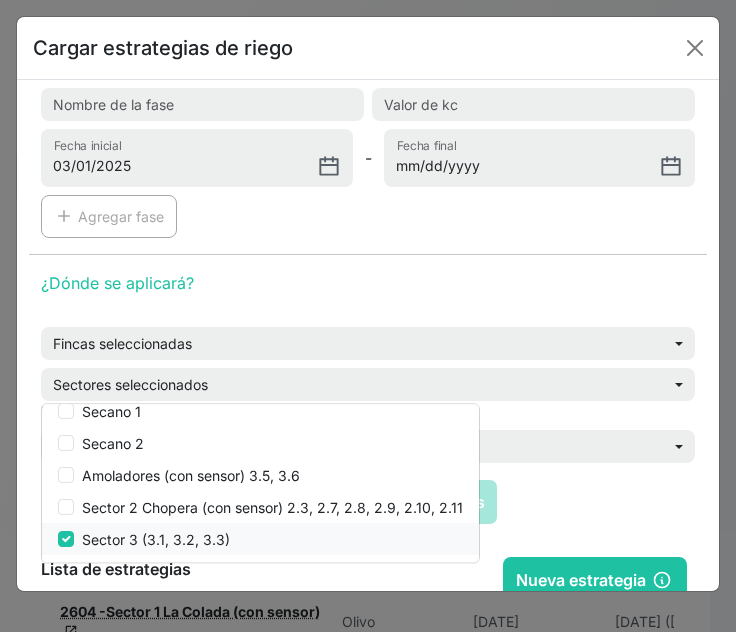 checkbox on "true" 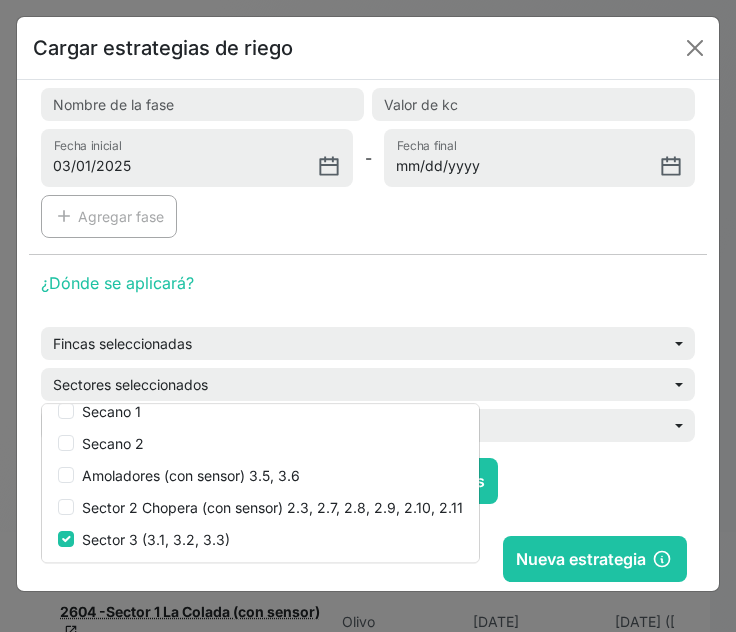 click on "¿Dónde se aplicará?" at bounding box center [368, 299] 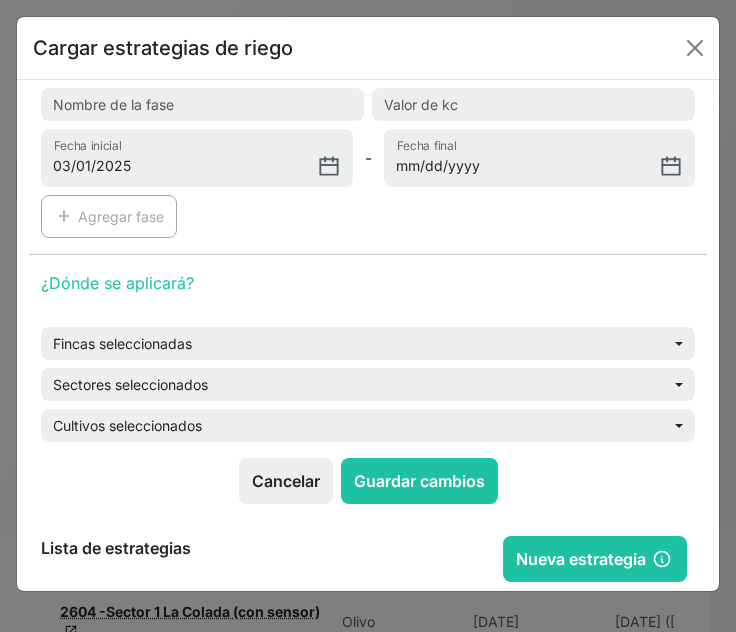 scroll, scrollTop: 500, scrollLeft: 0, axis: vertical 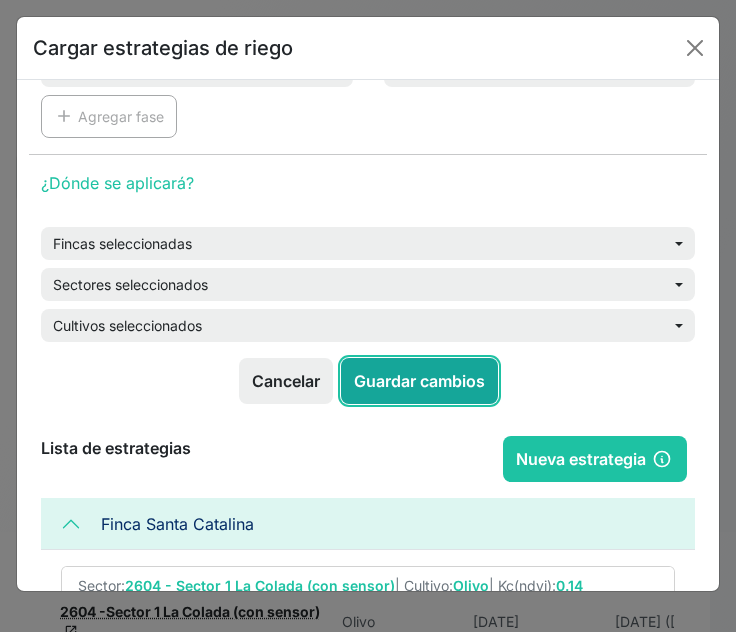 click on "Guardar cambios" at bounding box center [419, 381] 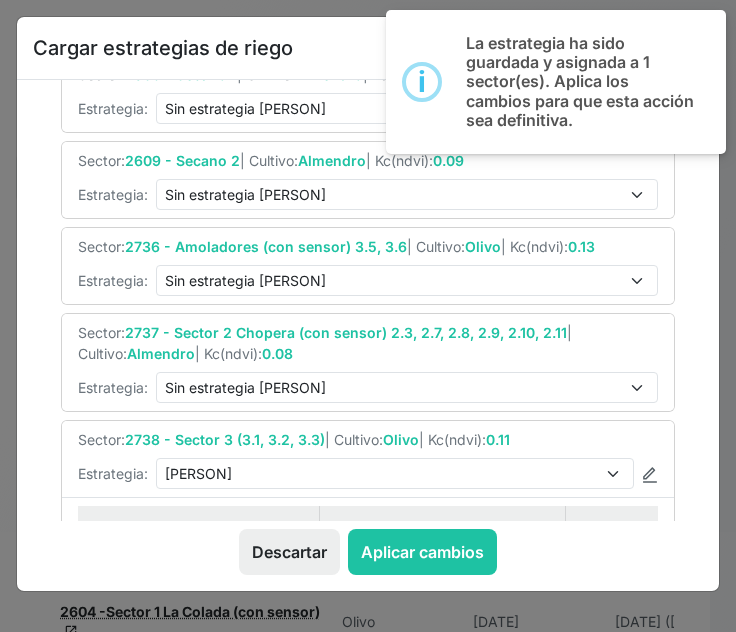 scroll, scrollTop: 494, scrollLeft: 0, axis: vertical 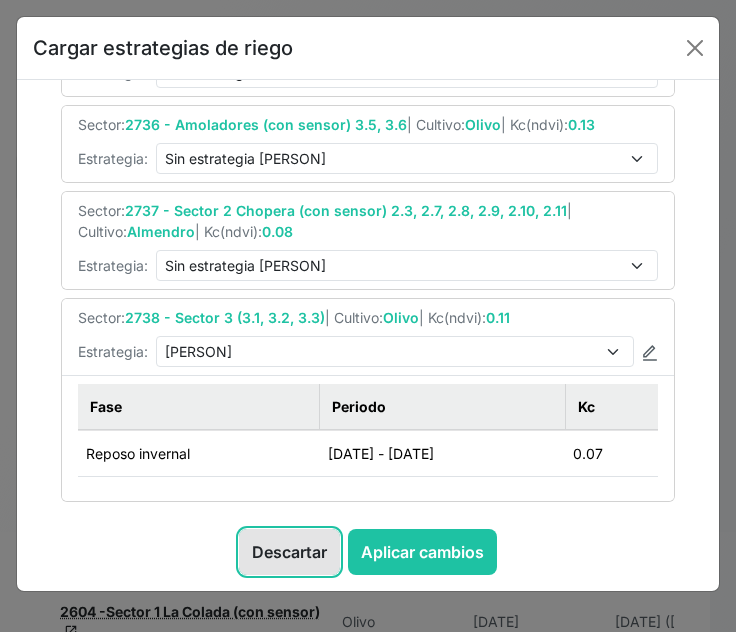 click on "Descartar" at bounding box center [289, 552] 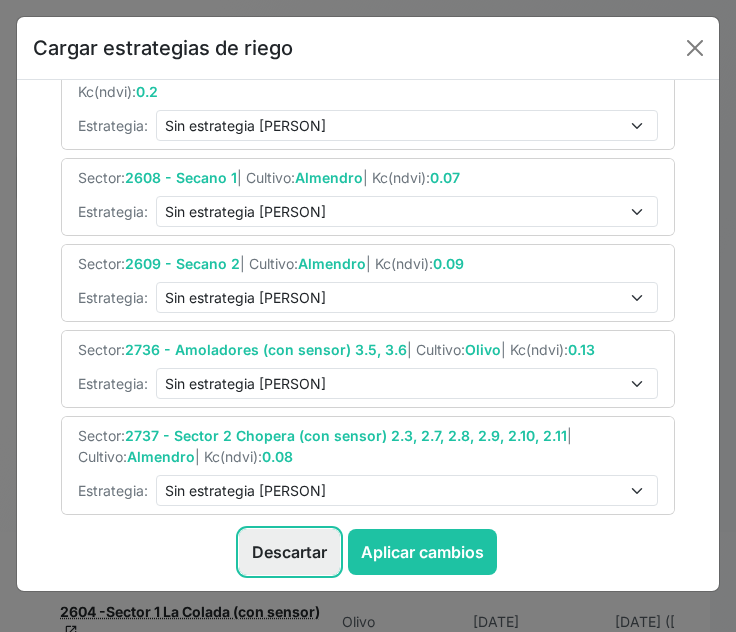 scroll, scrollTop: 369, scrollLeft: 0, axis: vertical 